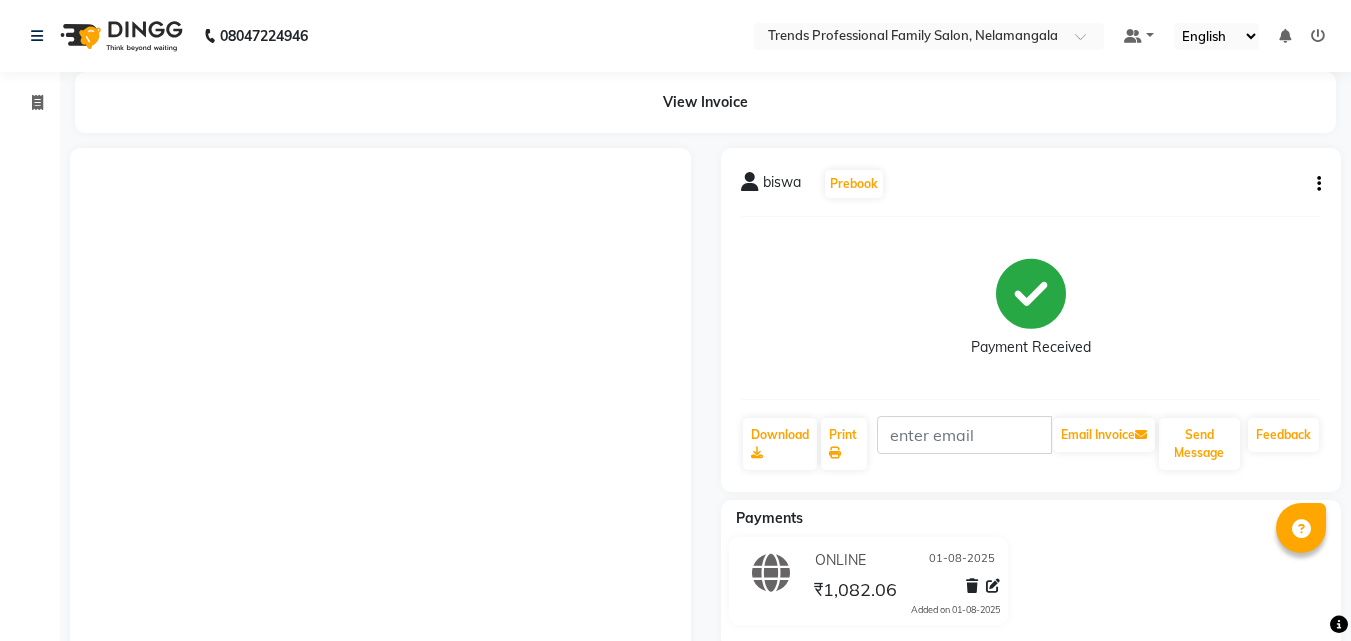 scroll, scrollTop: 0, scrollLeft: 0, axis: both 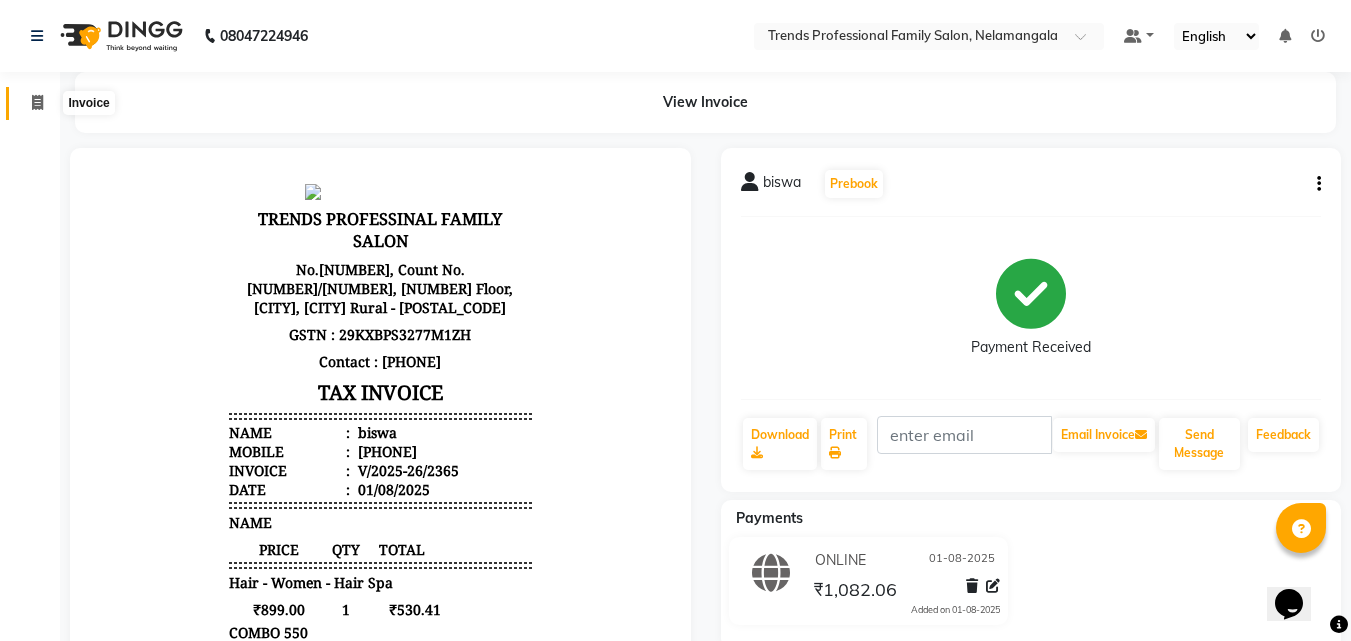 click 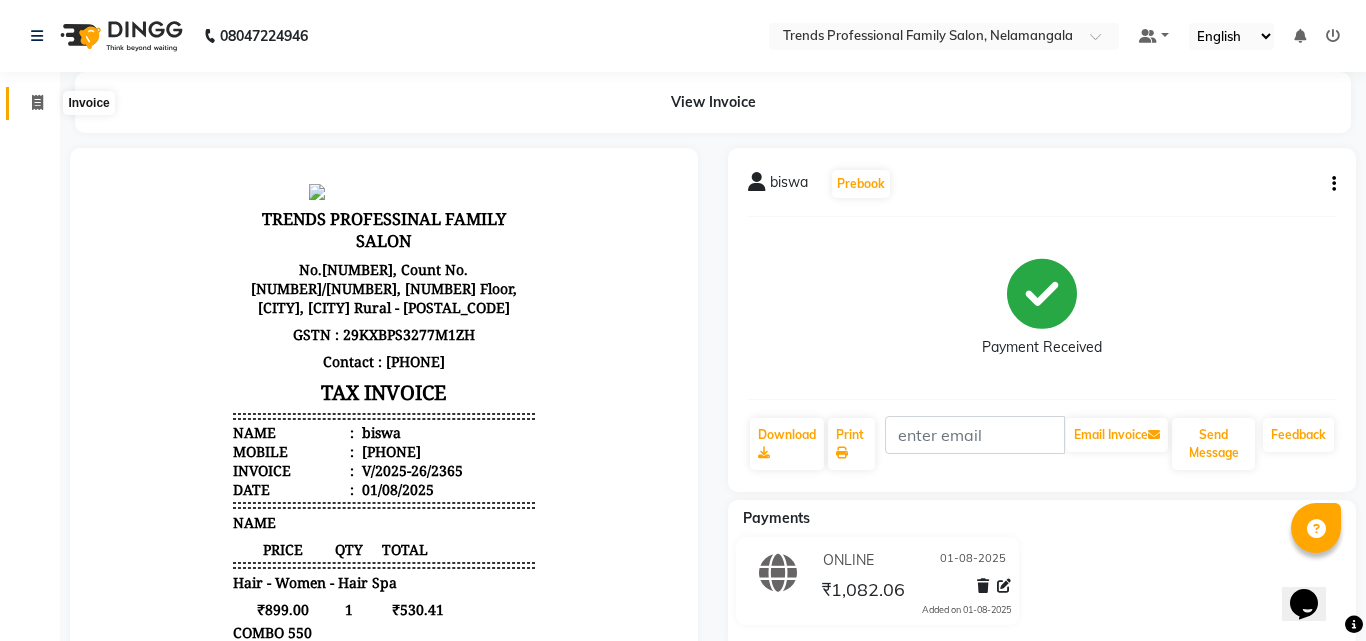 select on "7345" 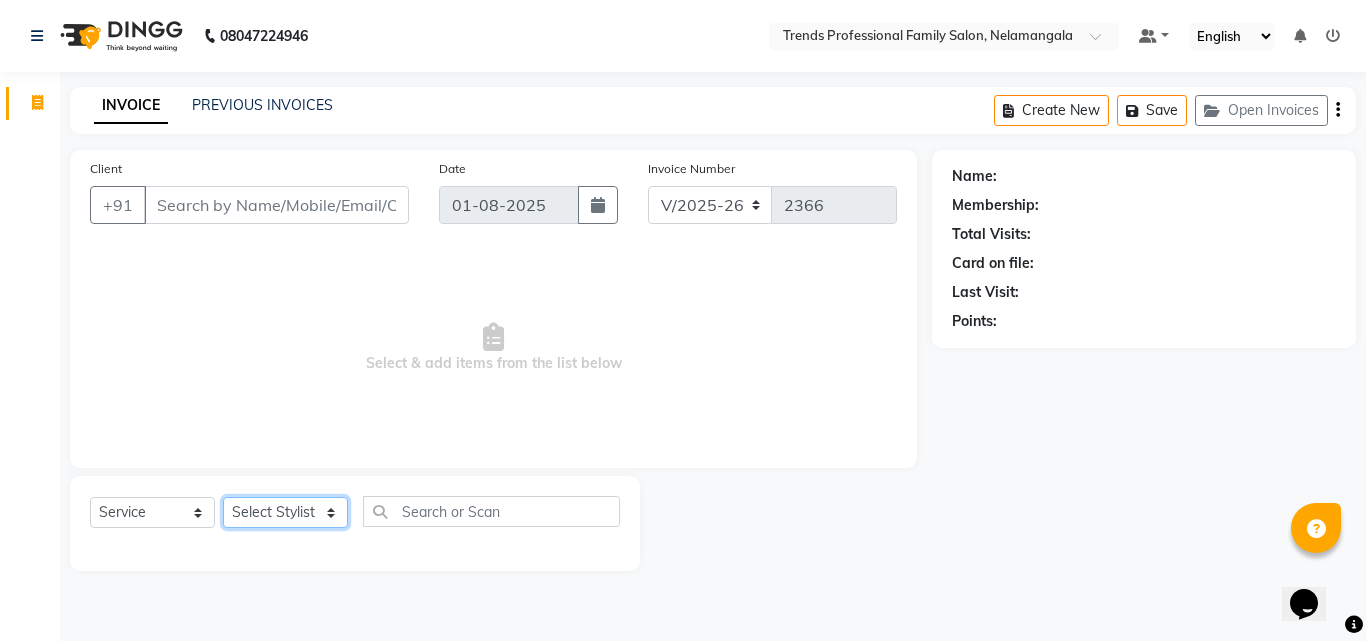 click on "Select Stylist [FIRST] [FIRST] [FIRST] [FIRST] [FIRST] [FIRST] [FIRST] [FIRST] [FIRST] Sumika Trends" 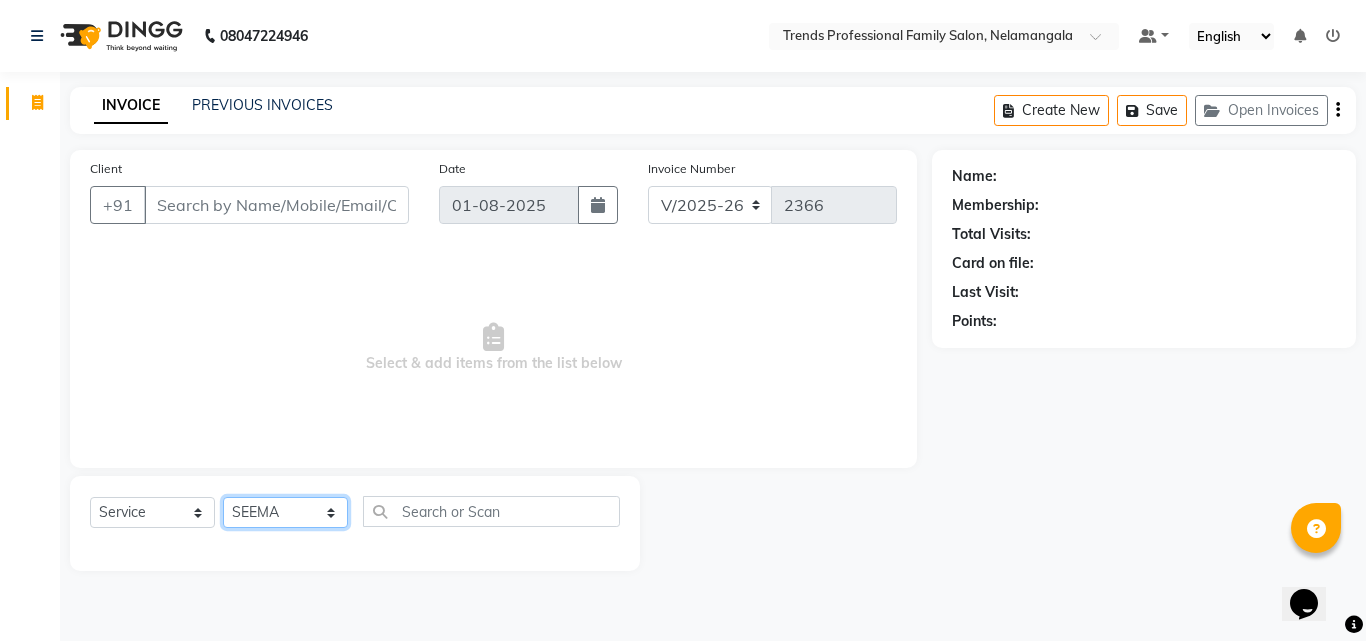 click on "Select Stylist [FIRST] [FIRST] [FIRST] [FIRST] [FIRST] [FIRST] [FIRST] [FIRST] [FIRST] Sumika Trends" 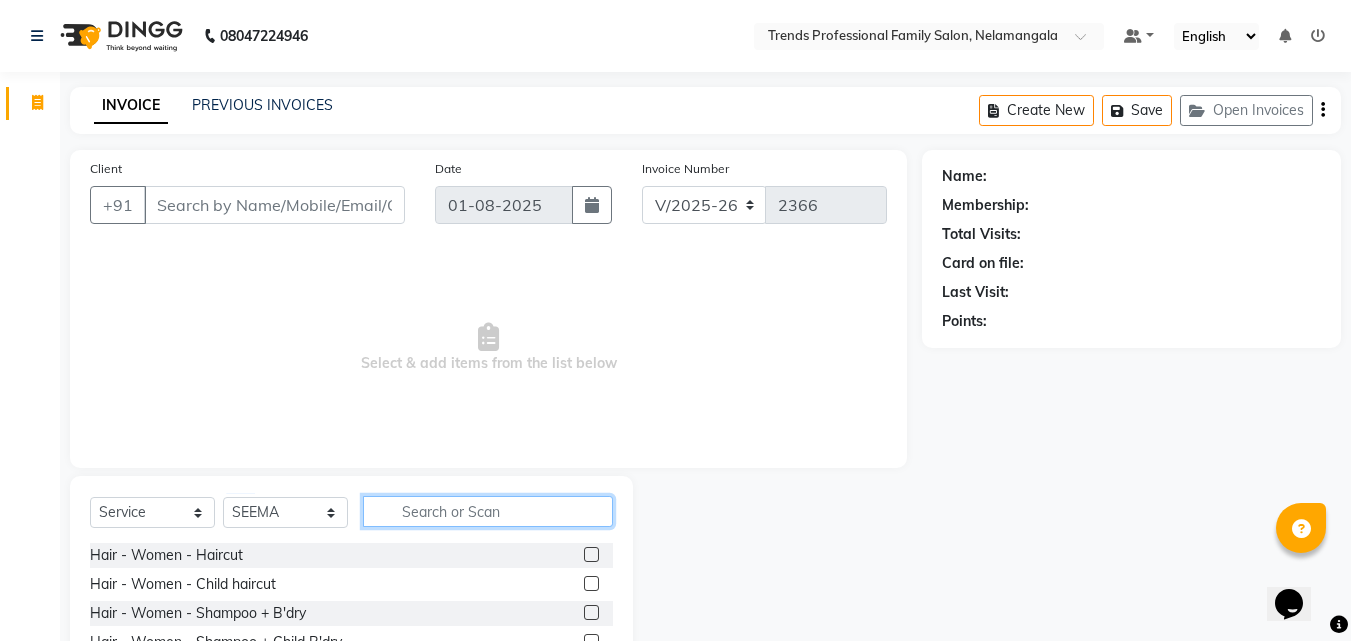 click 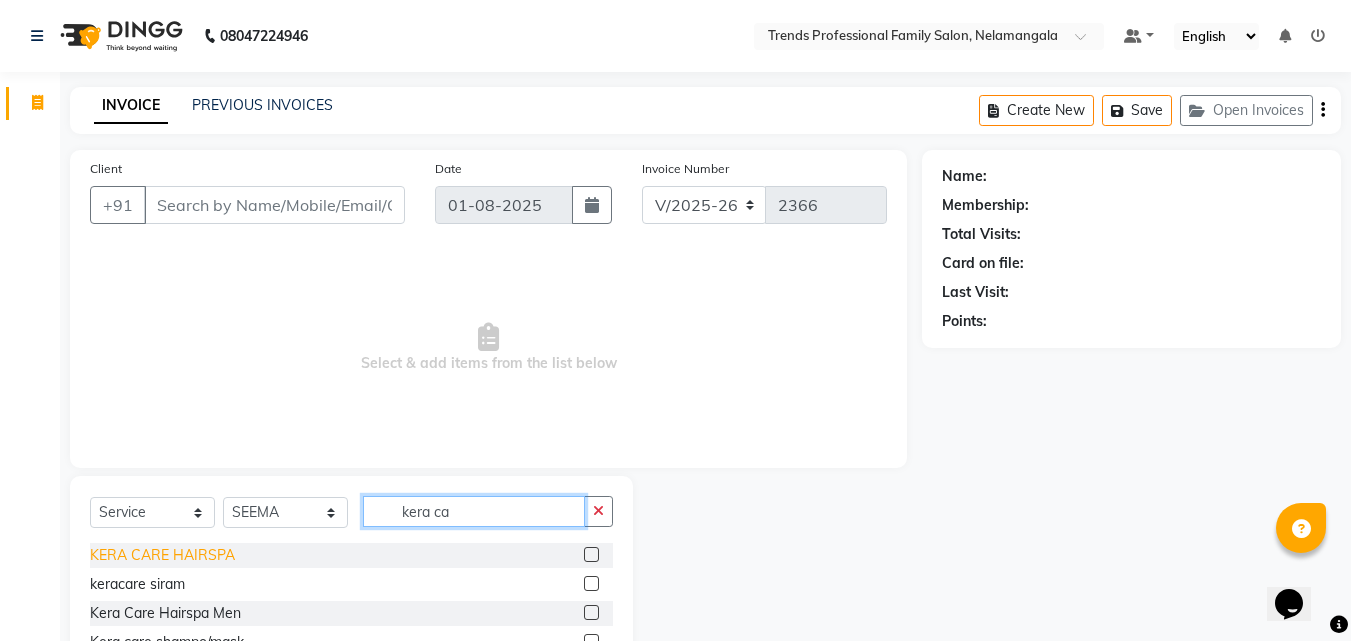 type on "kera ca" 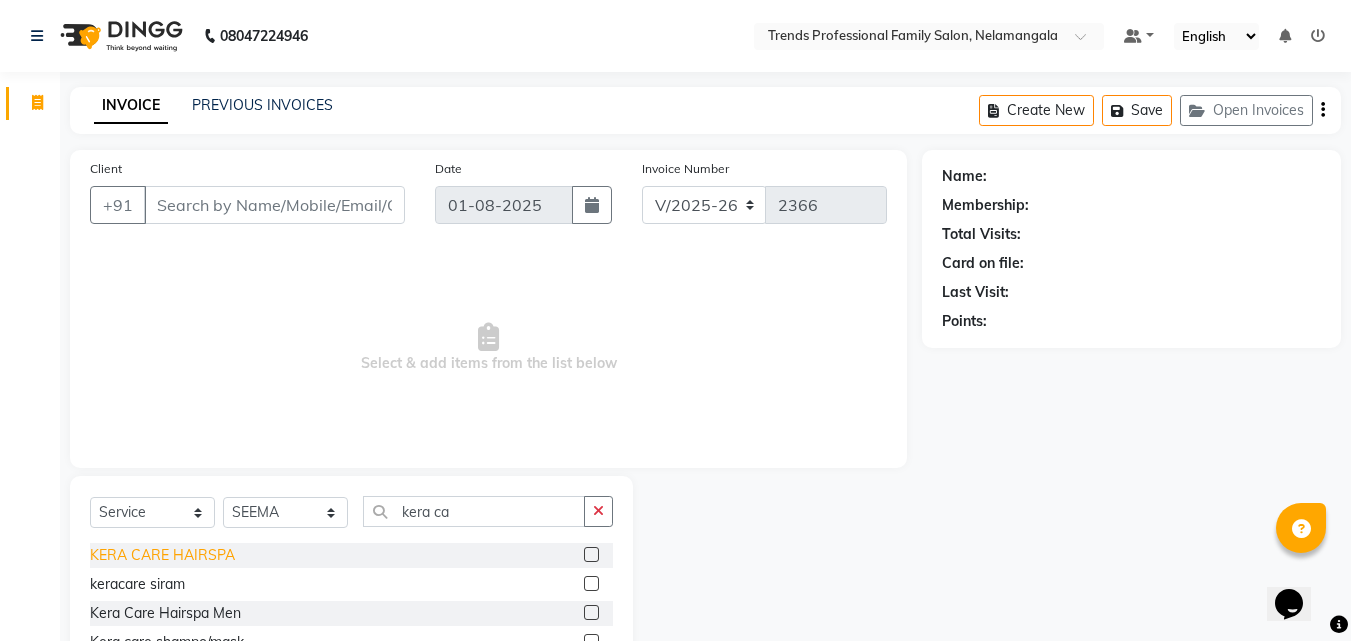 click on "KERA CARE HAIRSPA" 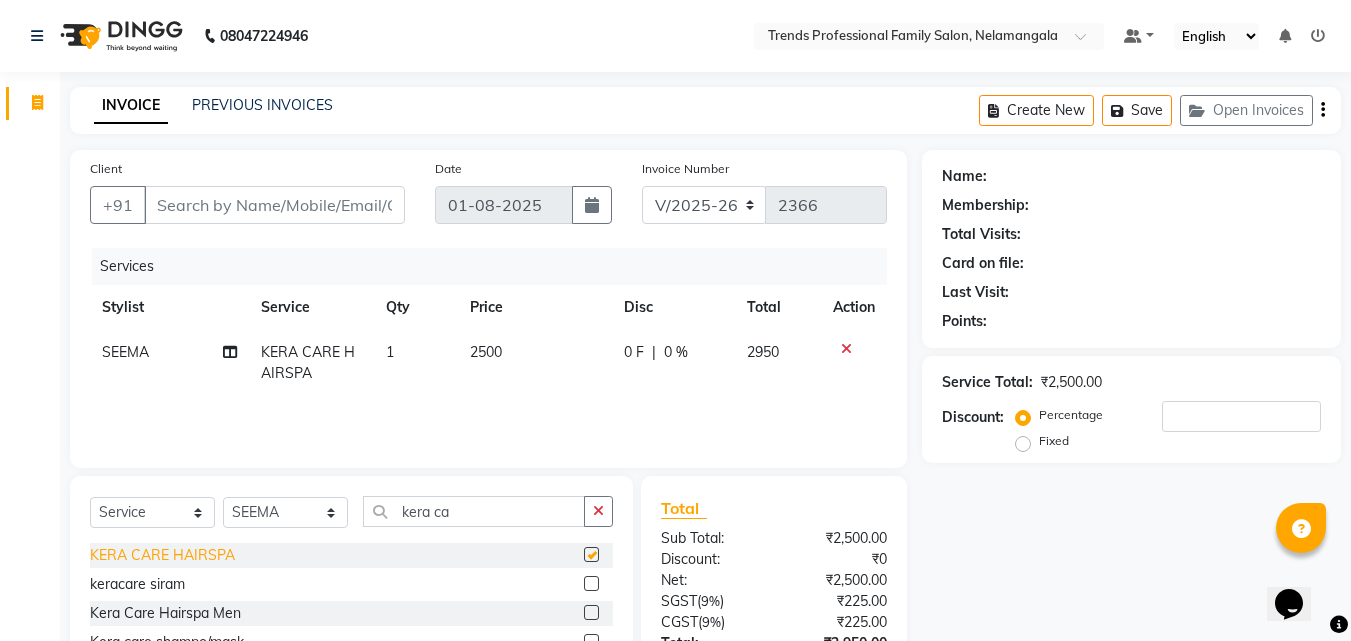 checkbox on "false" 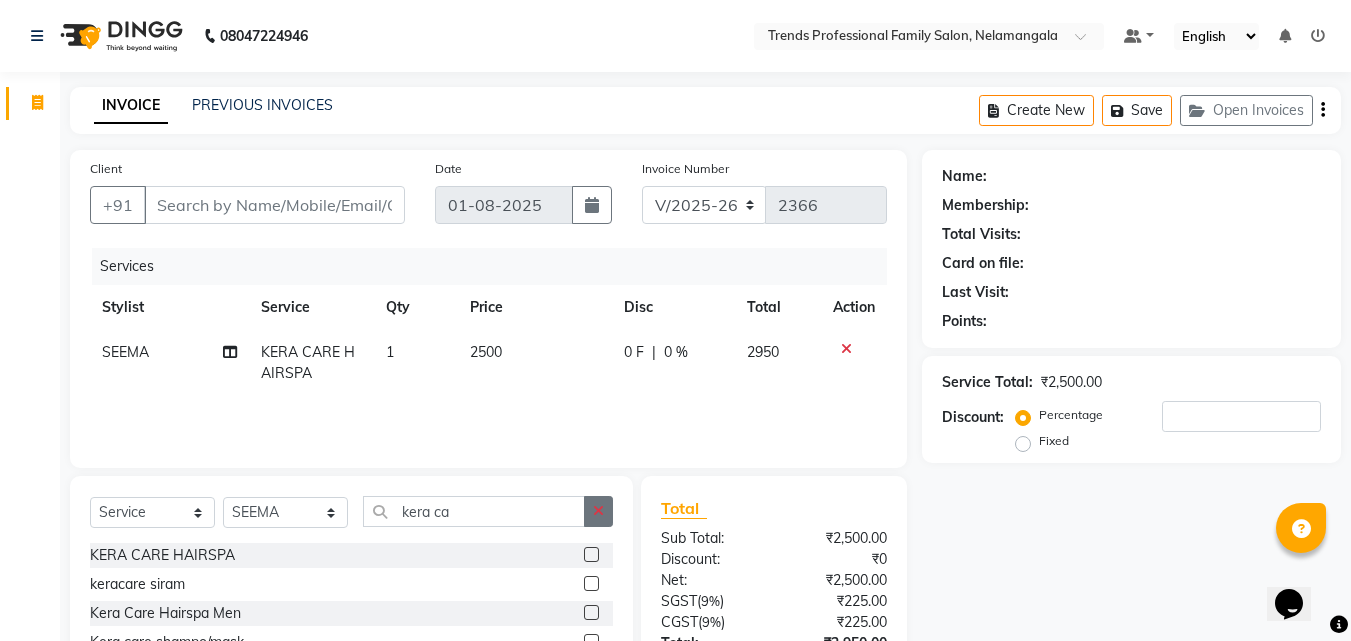 click 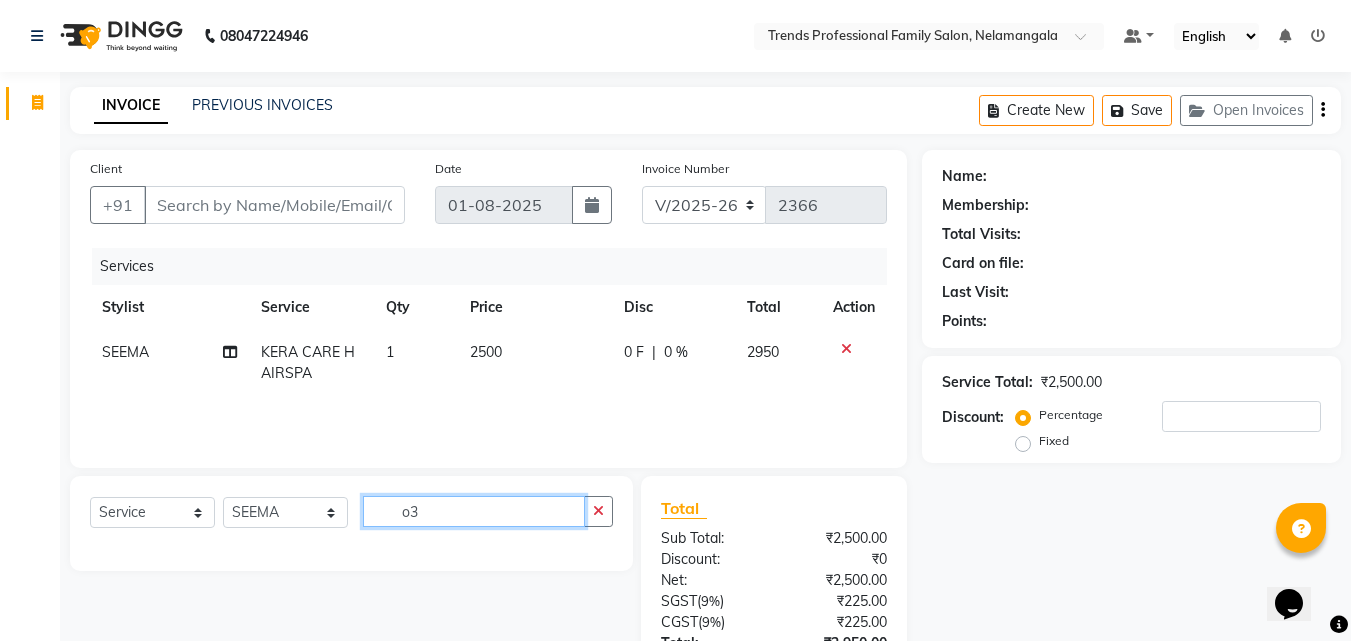 type on "o" 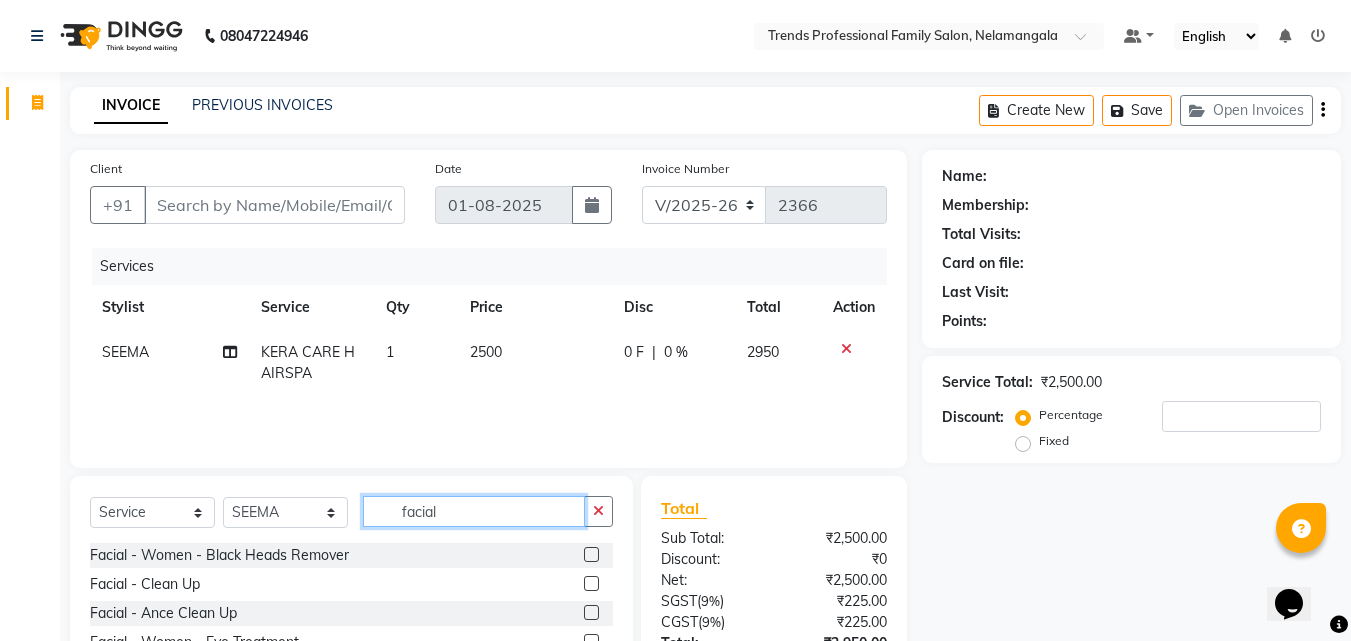 scroll, scrollTop: 160, scrollLeft: 0, axis: vertical 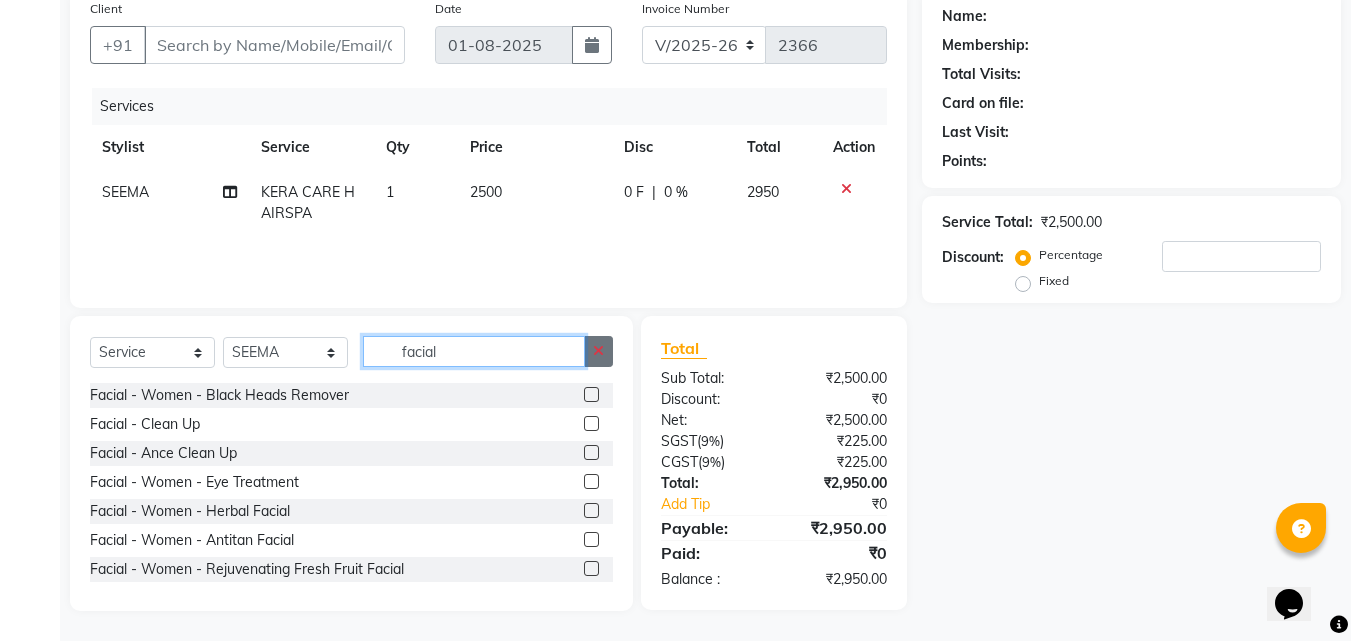 type on "facial" 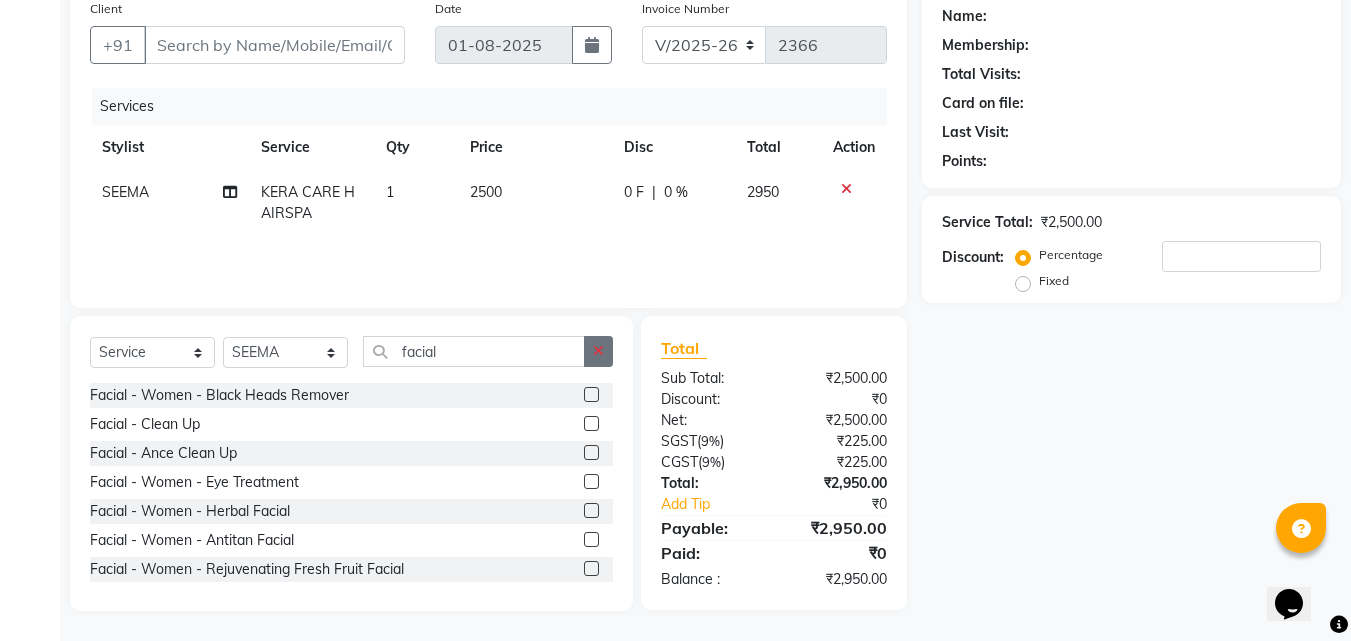 click 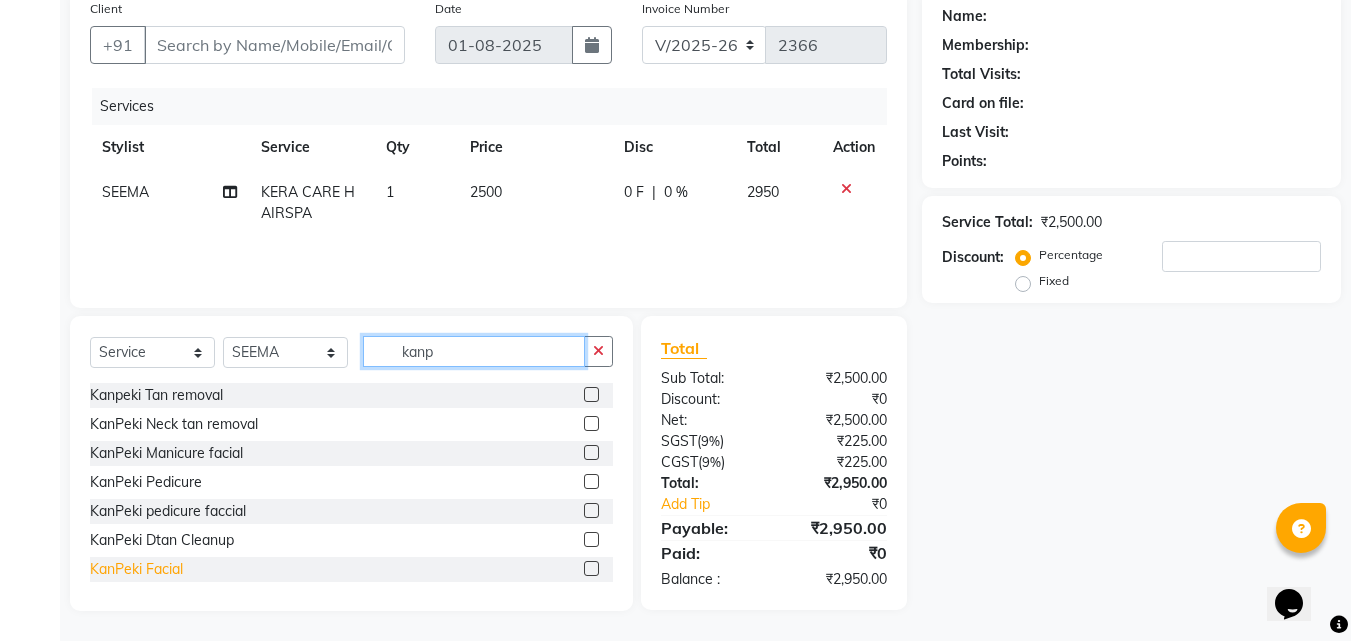 type on "kanp" 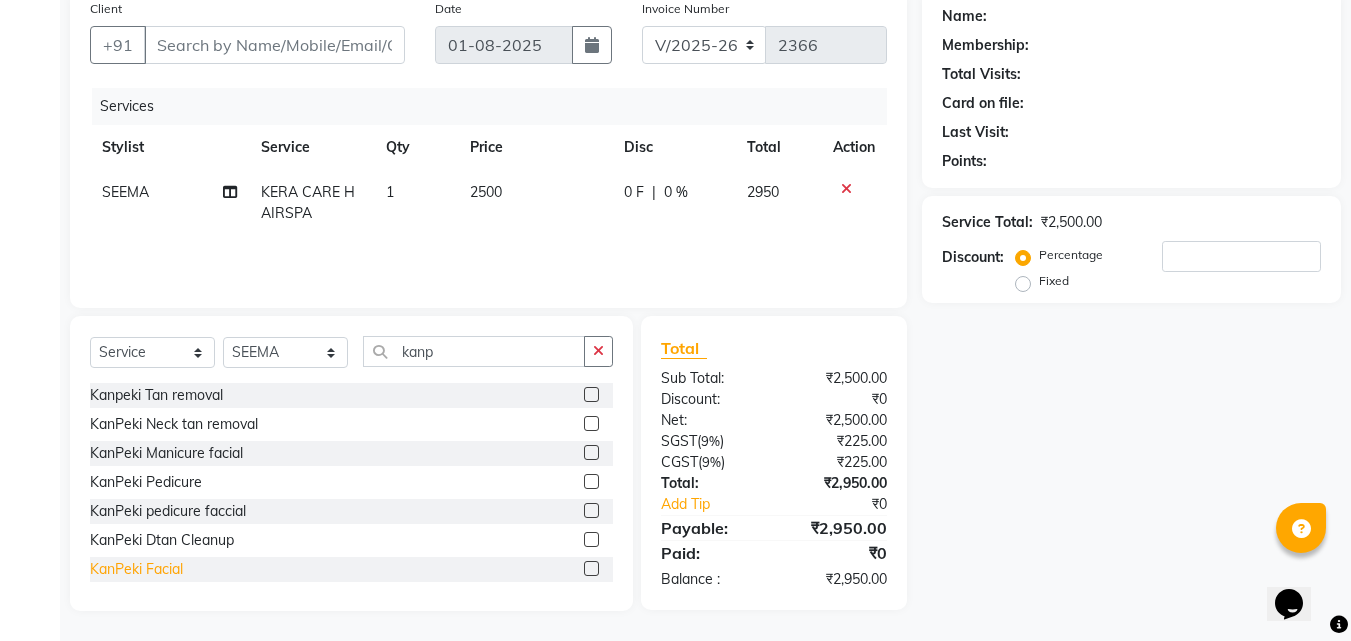 click on "KanPeki Facial" 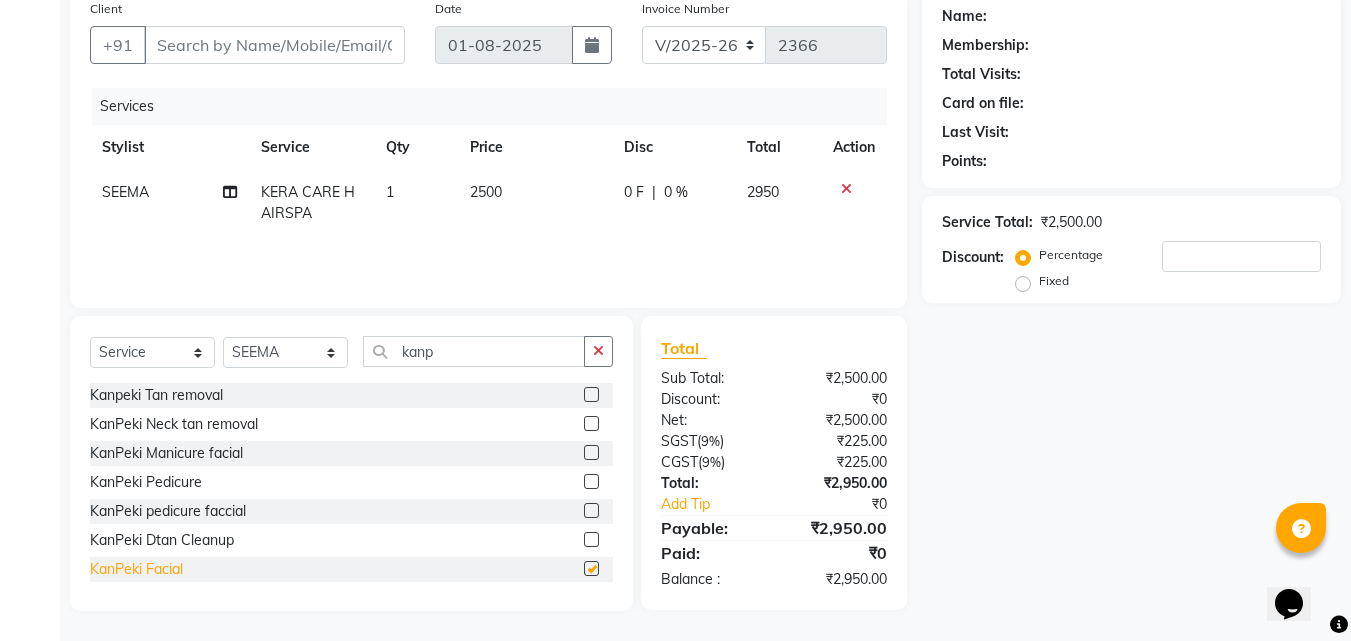 checkbox on "false" 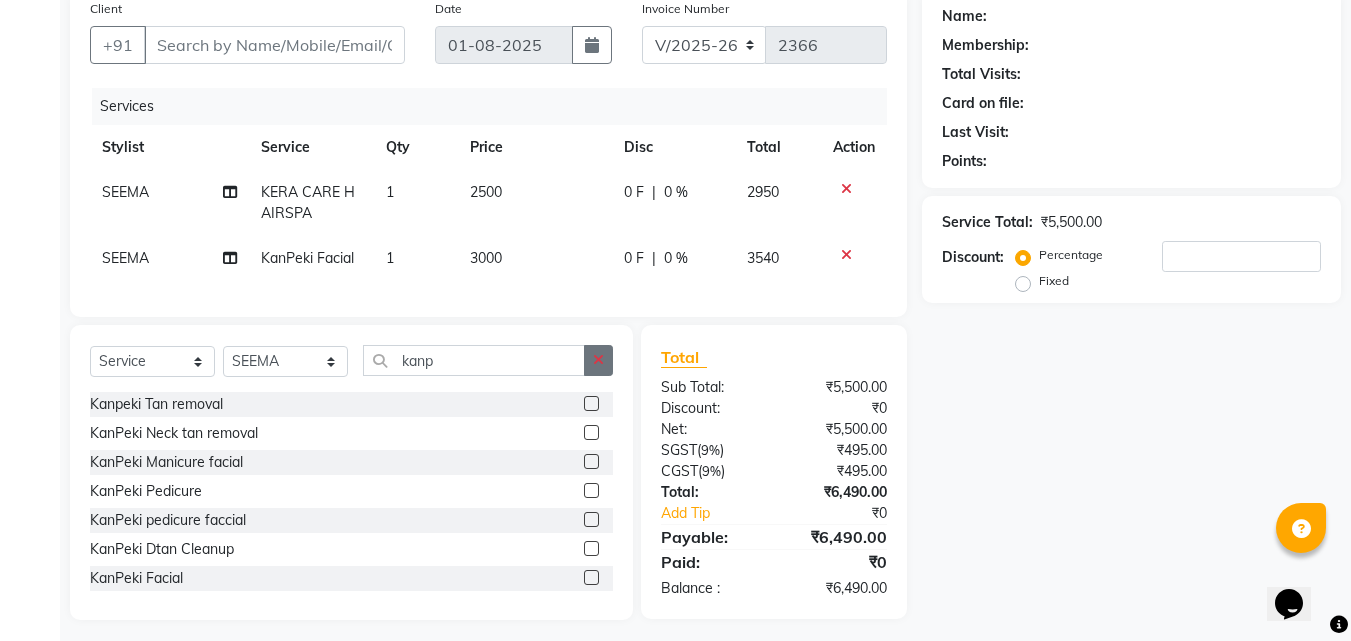 click 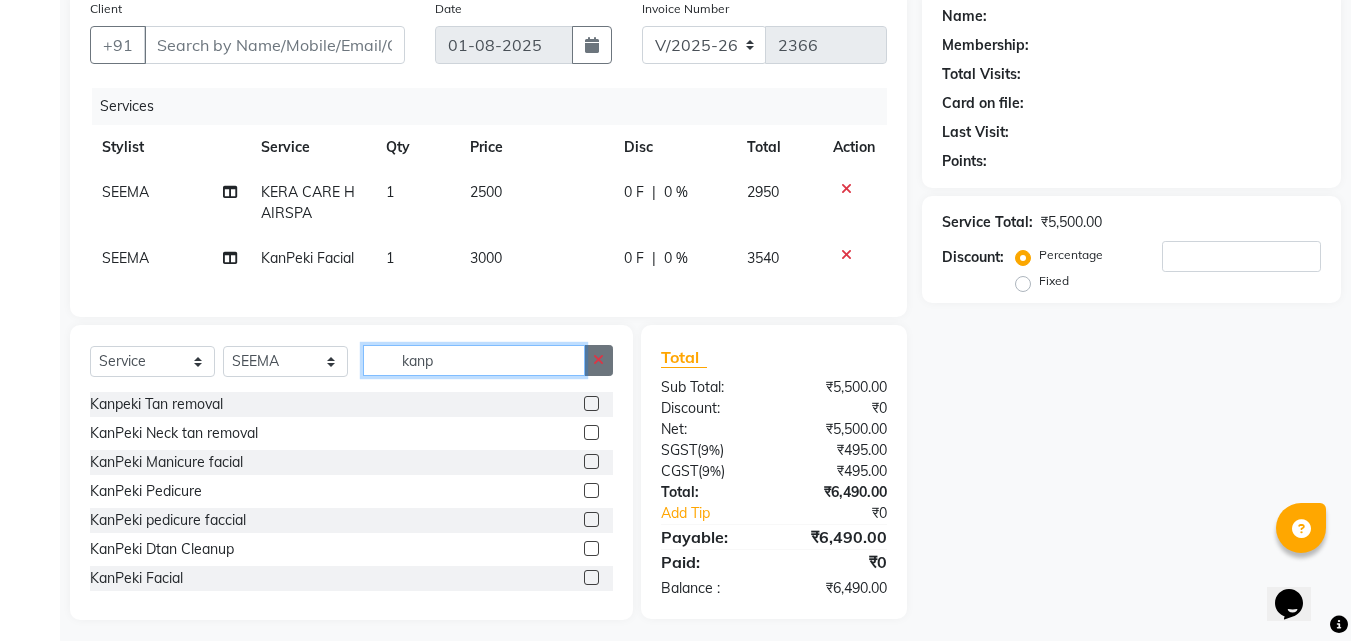 type 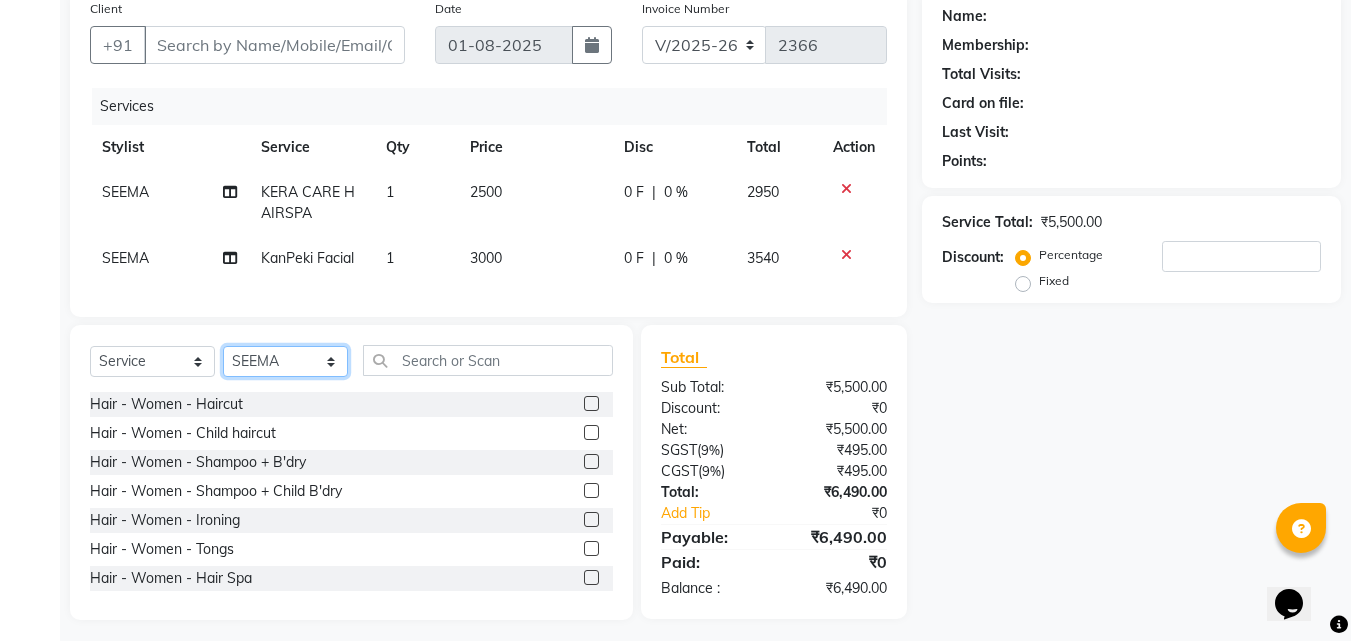 click on "Select Stylist [FIRST] [FIRST] [FIRST] [FIRST] [FIRST] [FIRST] [FIRST] [FIRST] [FIRST] Sumika Trends" 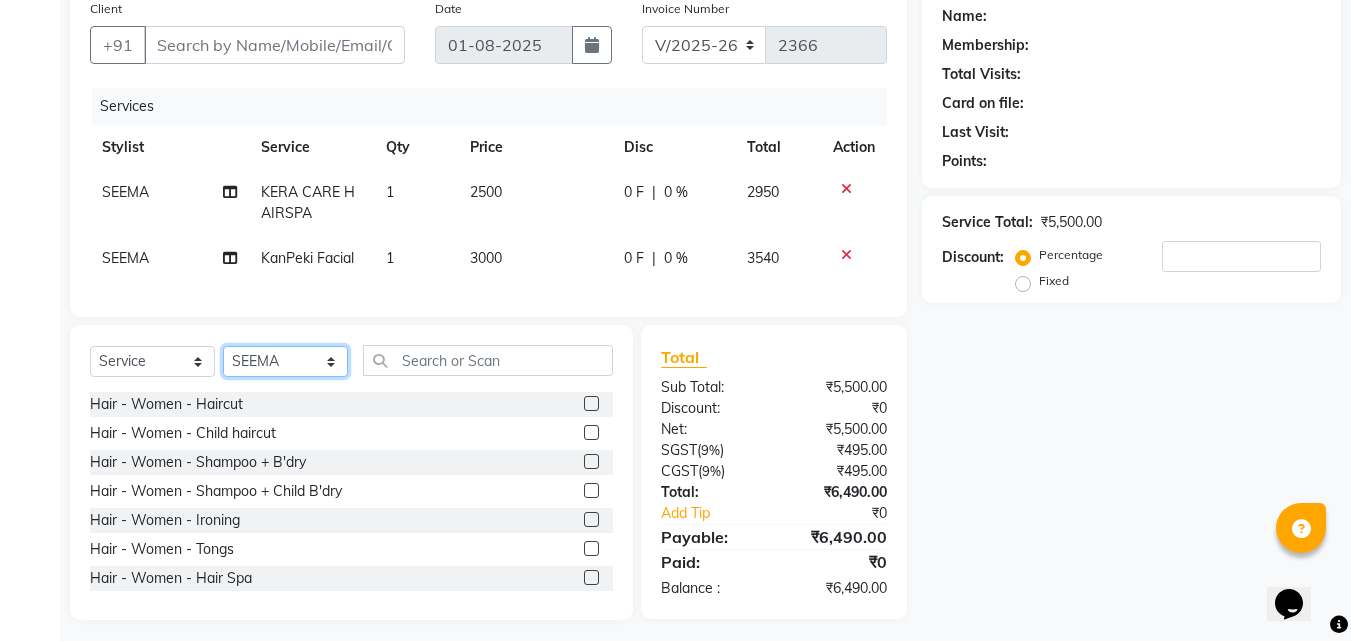 select on "72180" 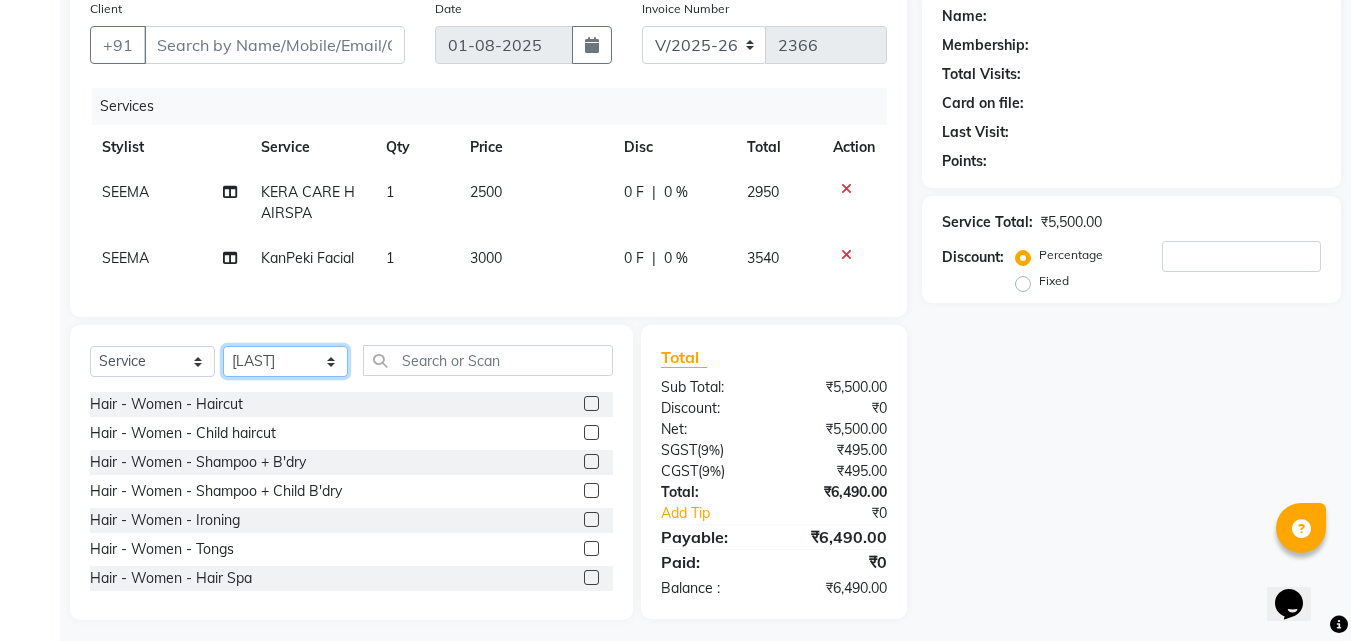 click on "Select Stylist [FIRST] [FIRST] [FIRST] [FIRST] [FIRST] [FIRST] [FIRST] [FIRST] [FIRST] Sumika Trends" 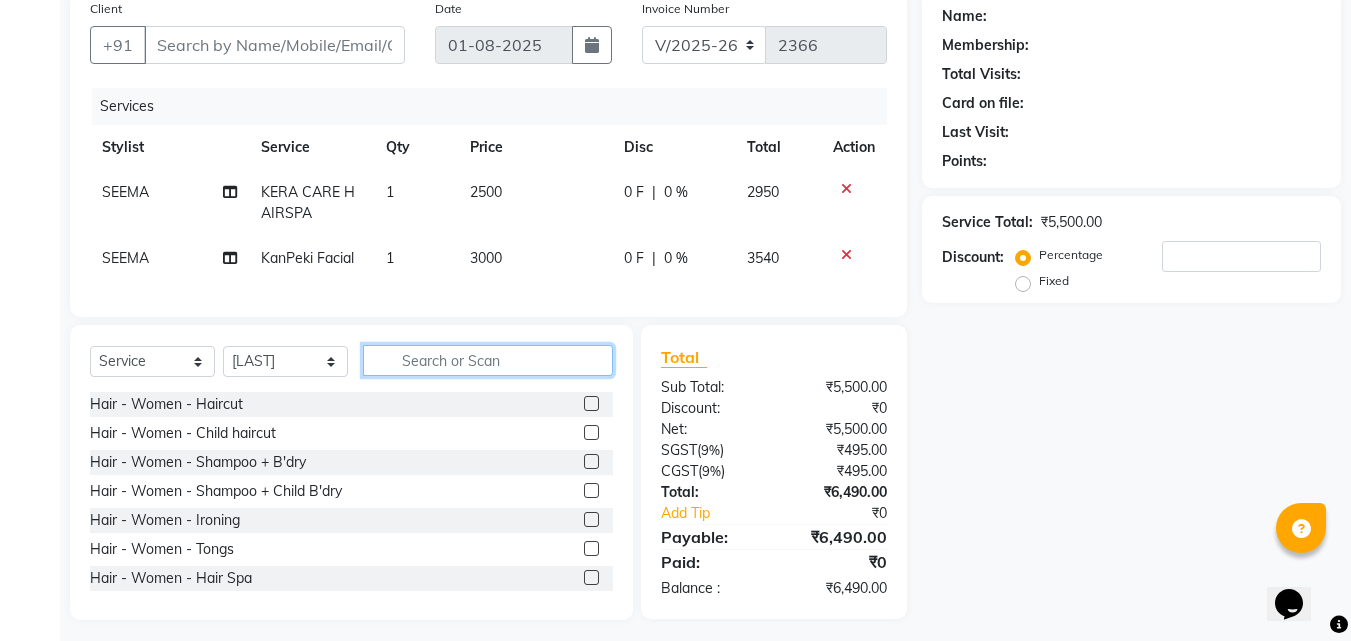 click 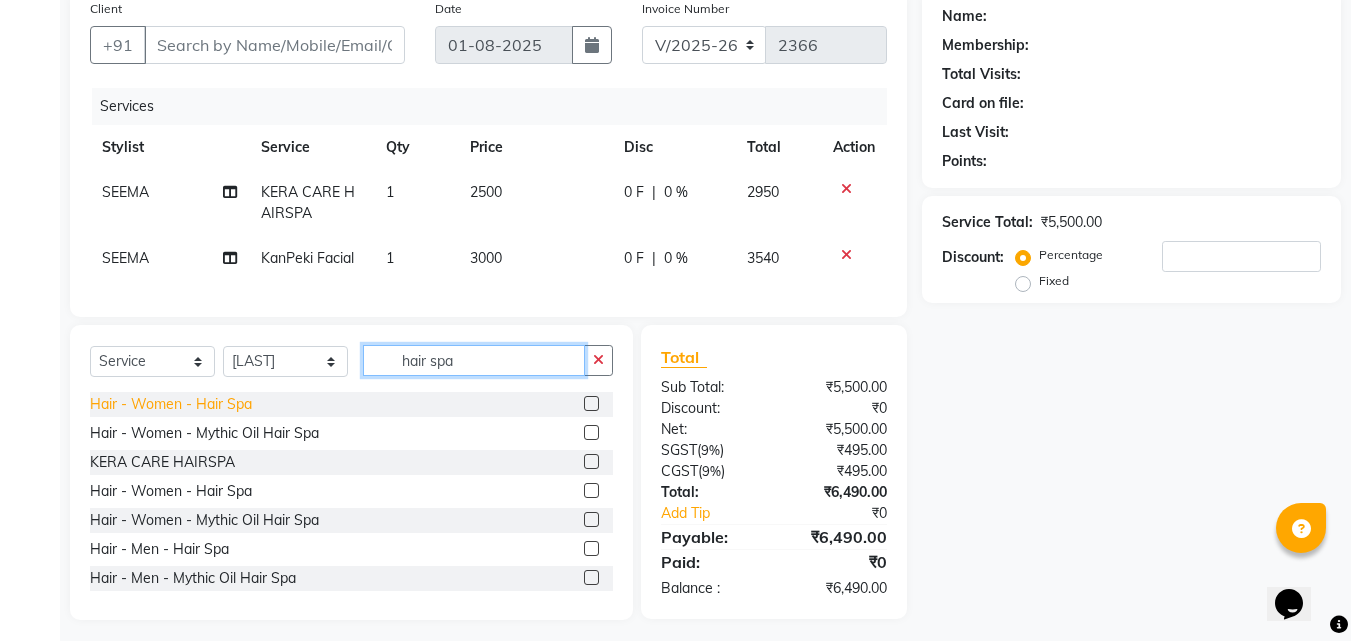 type on "hair spa" 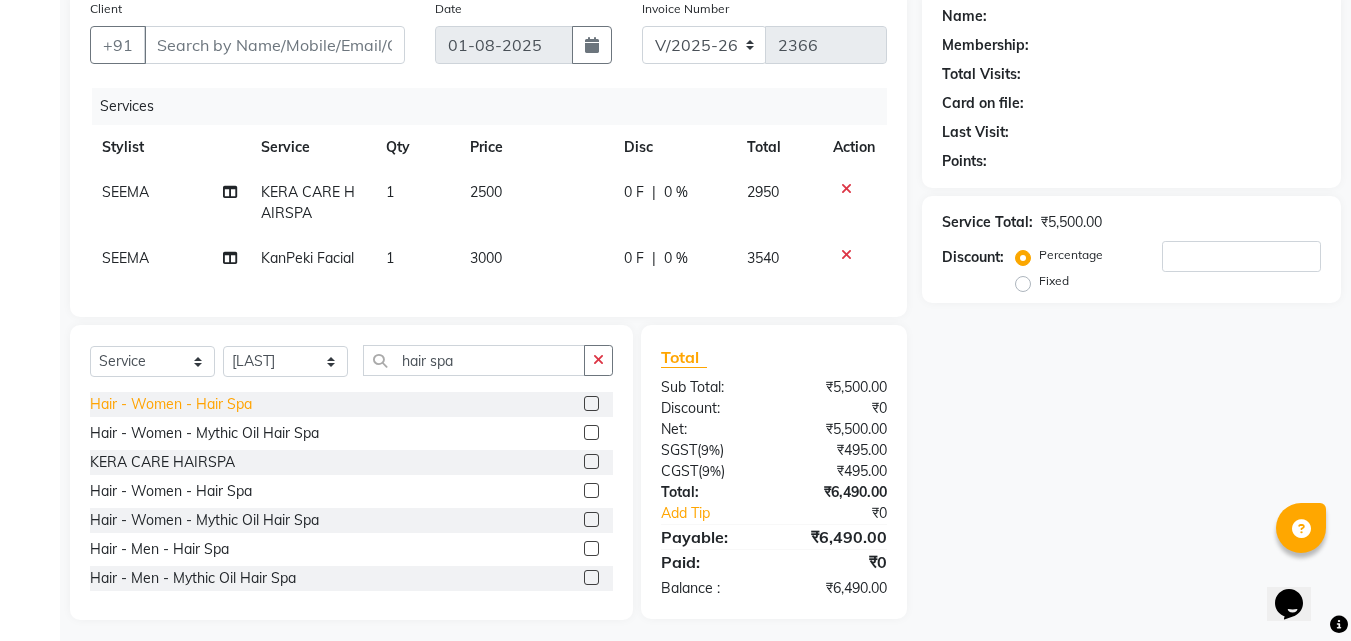 click on "Hair - Women - Hair Spa" 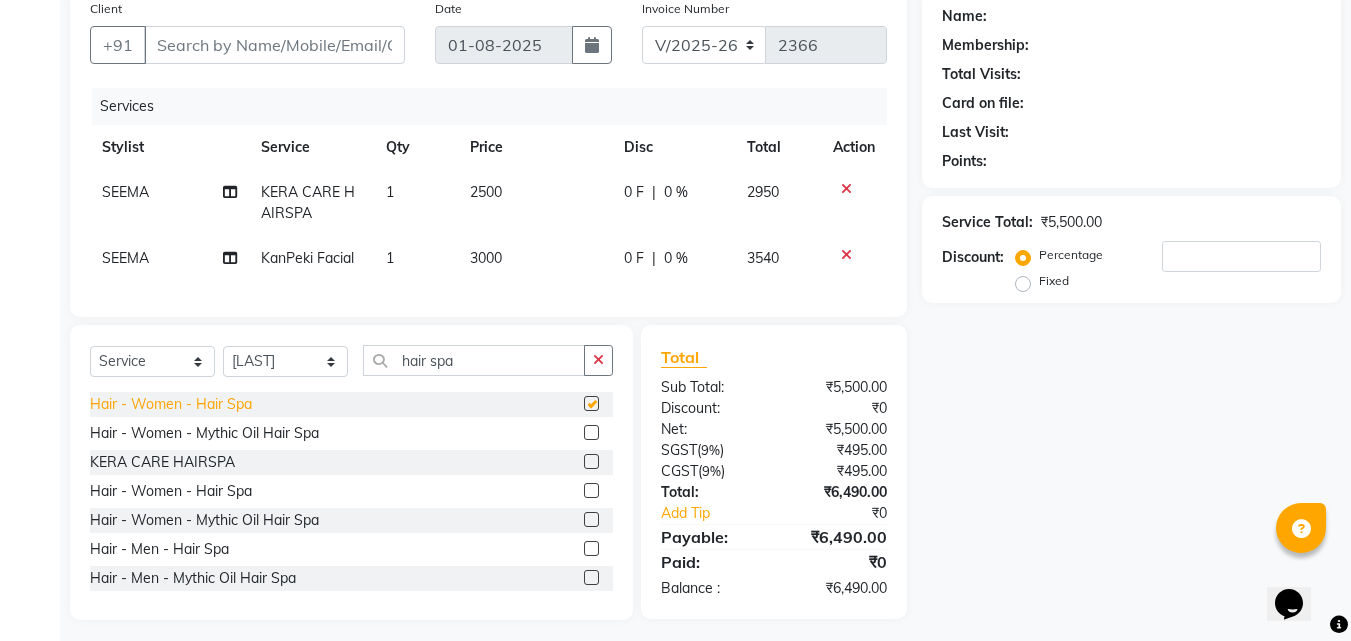 checkbox on "false" 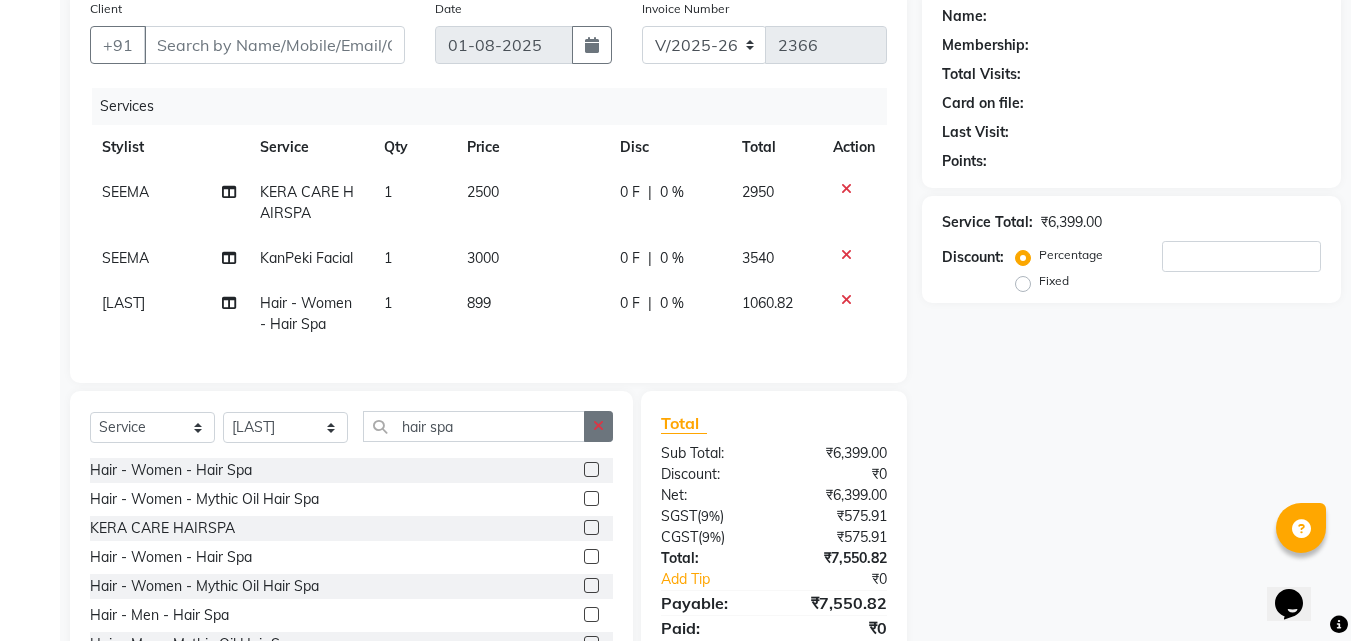 click 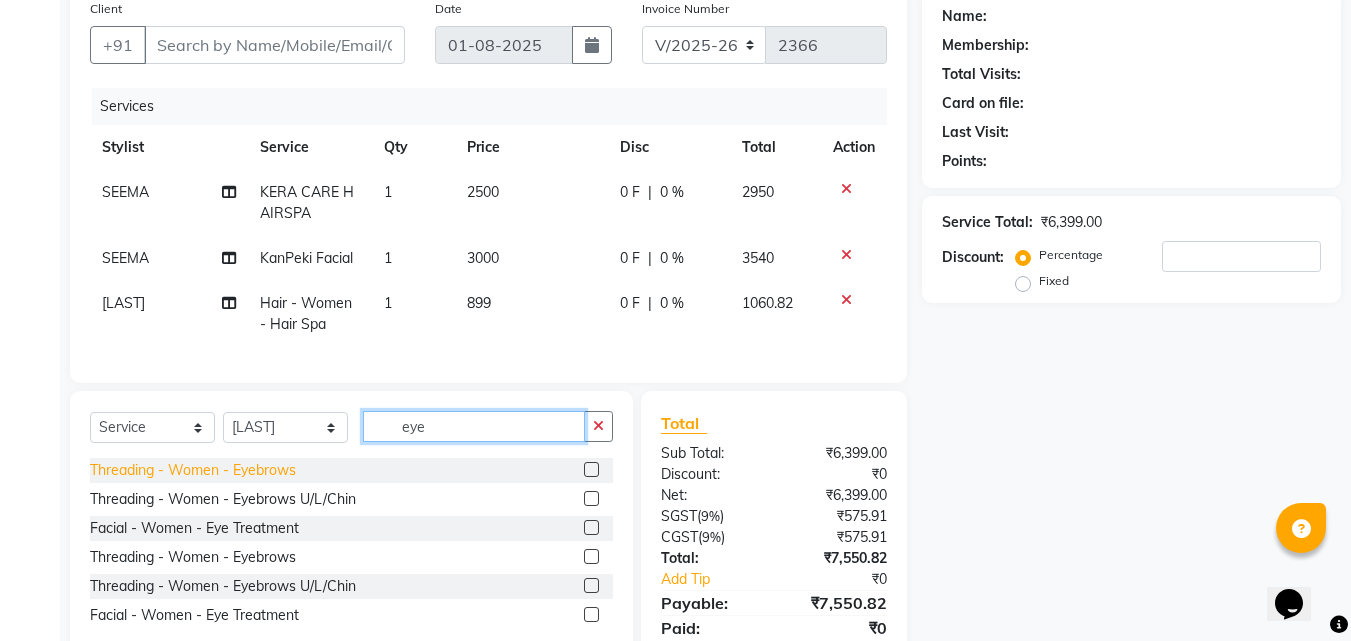 type on "eye" 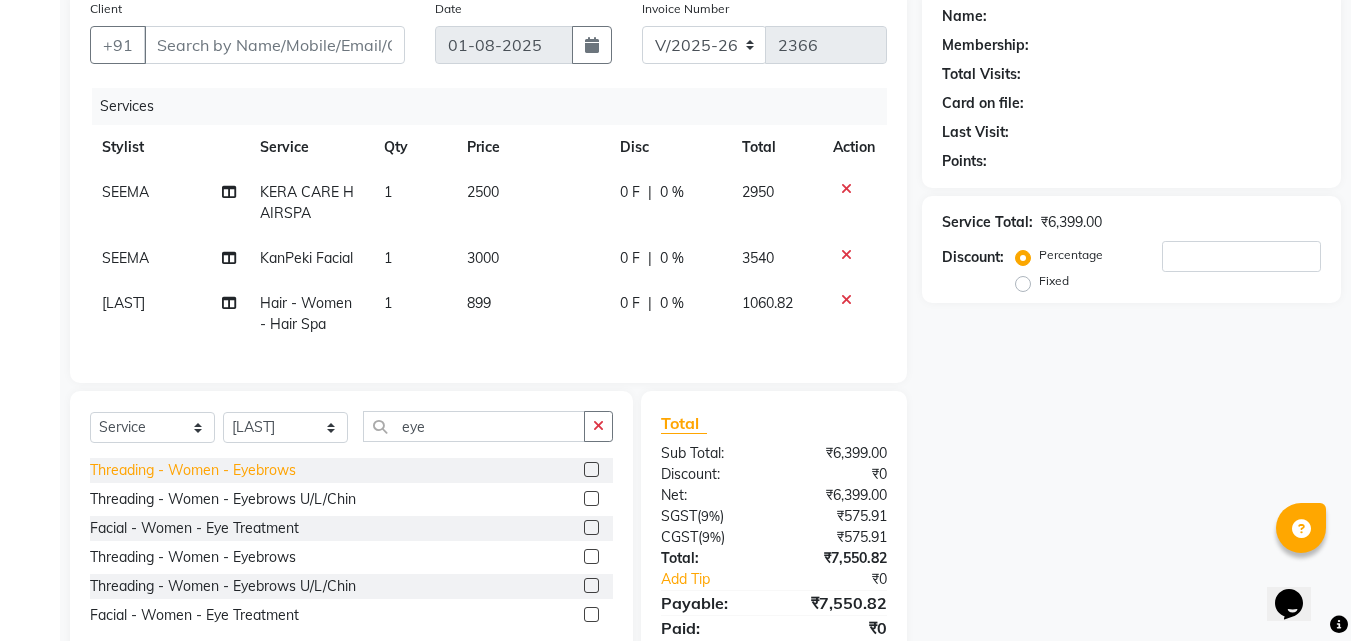click on "Threading - Women - Eyebrows" 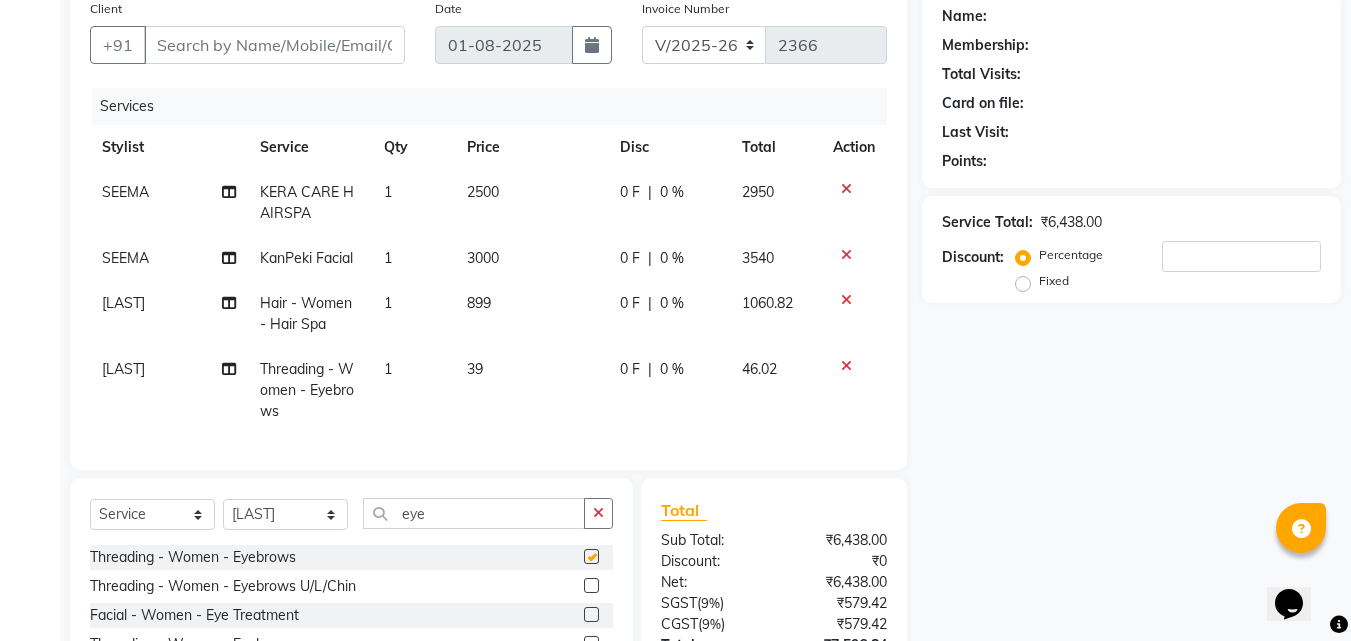 checkbox on "false" 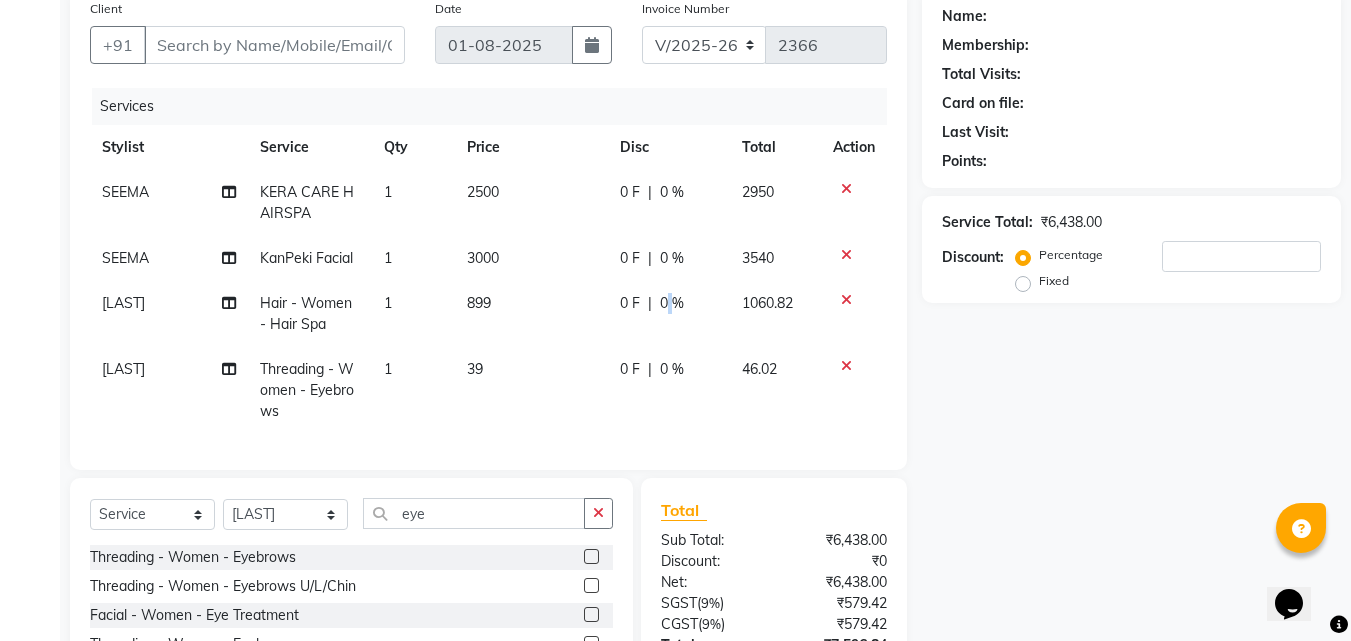 click on "0 %" 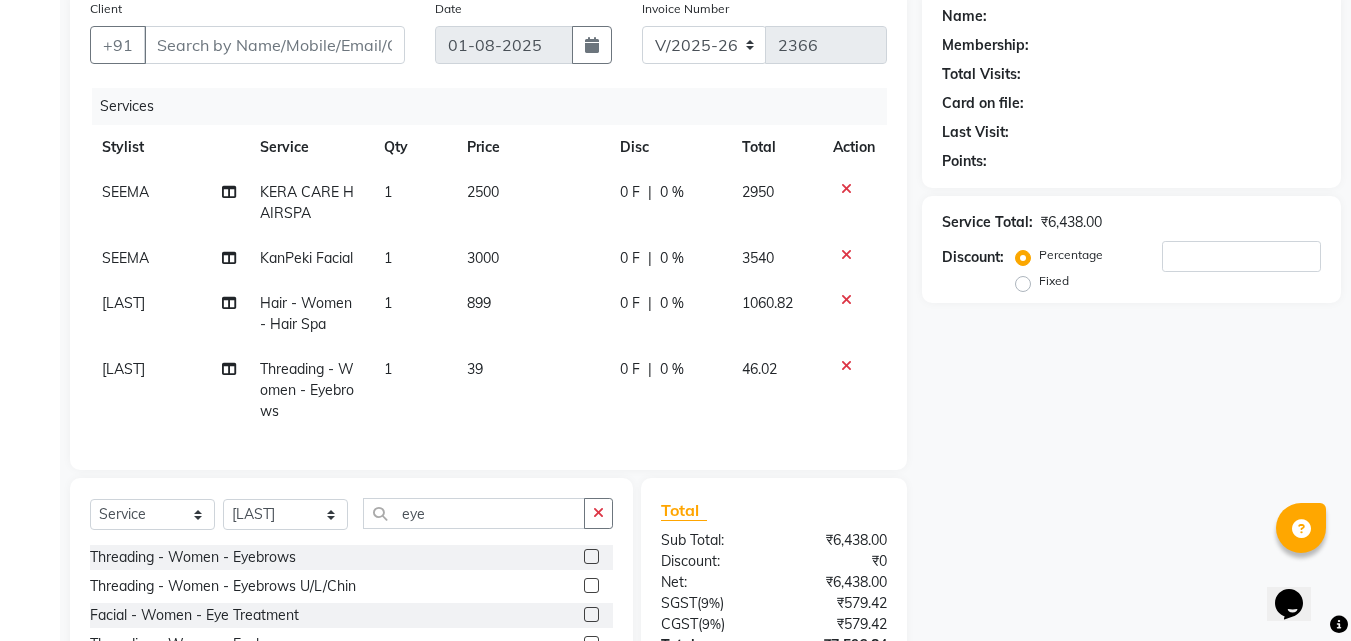 select on "72180" 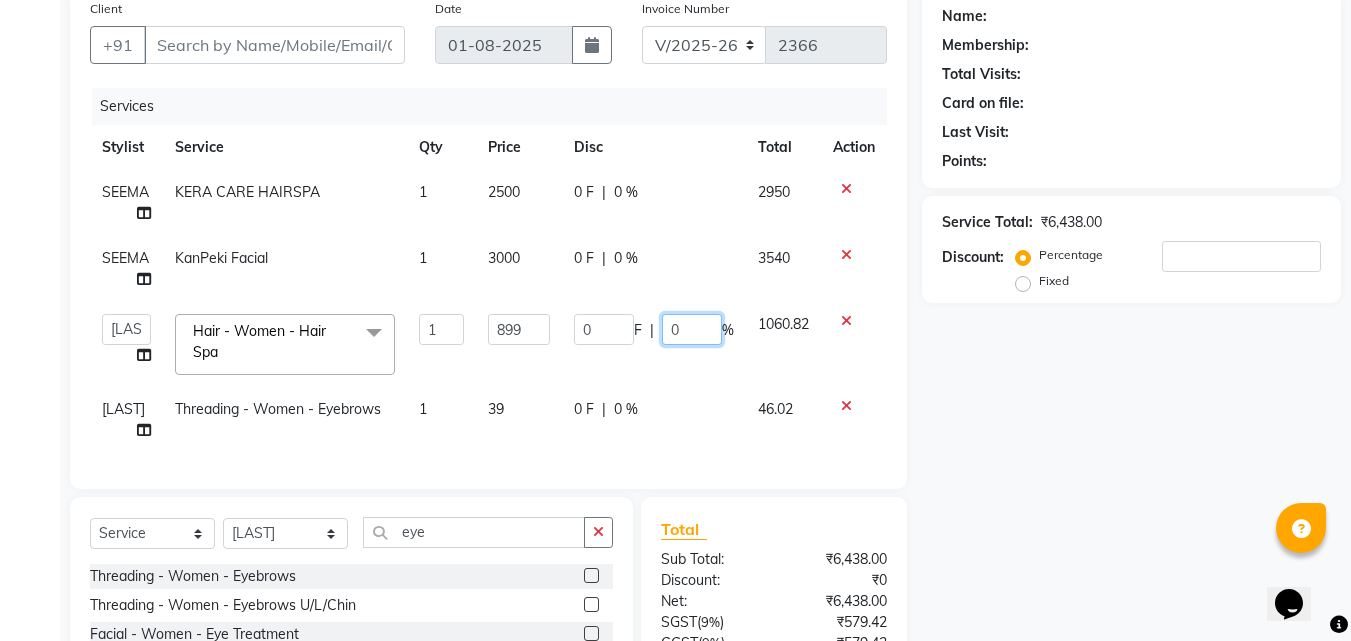 click on "0" 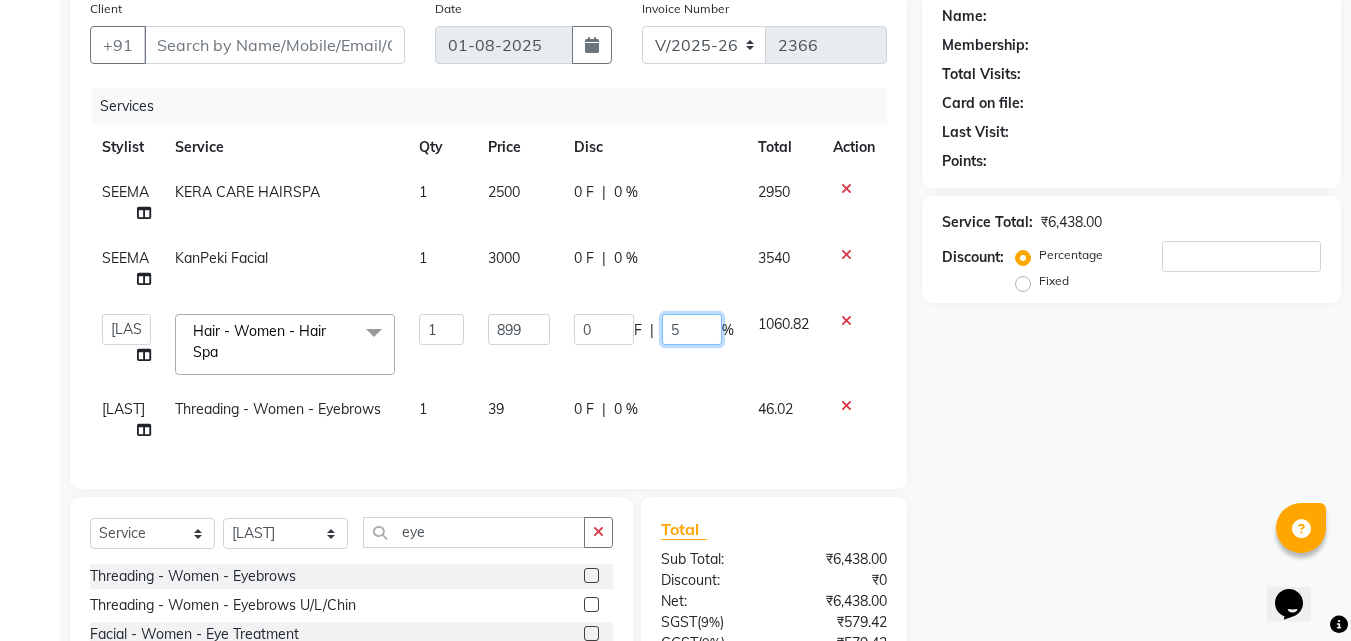 type on "50" 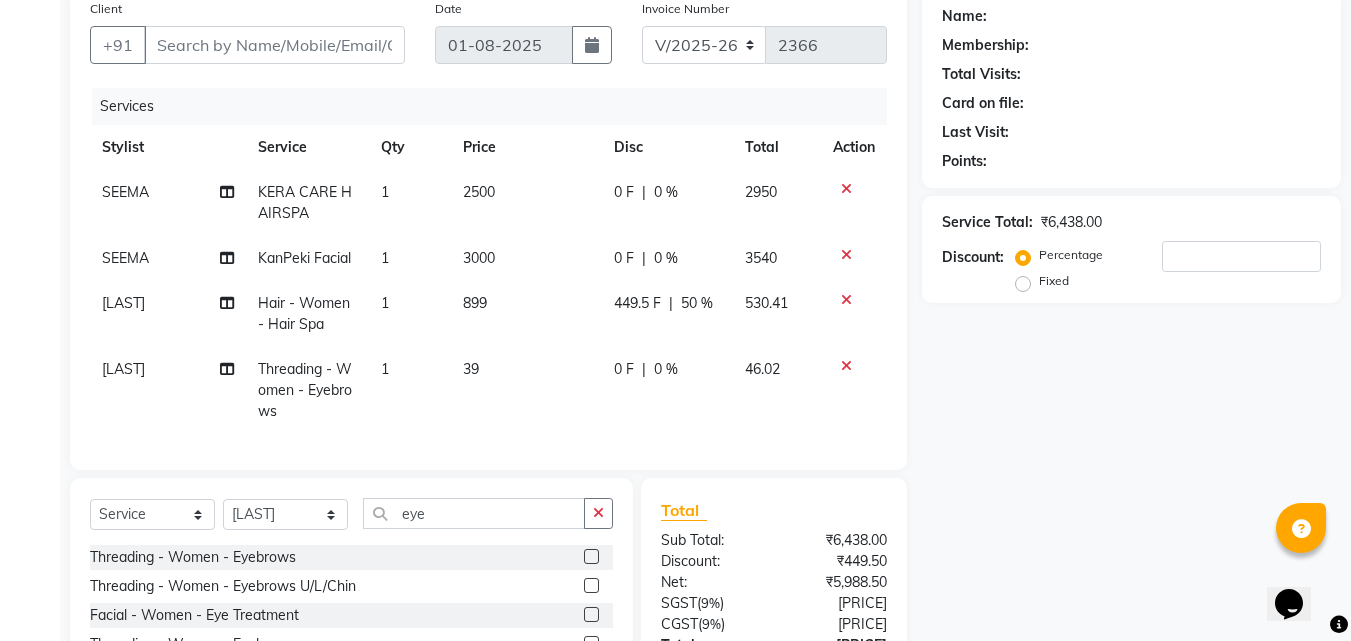 drag, startPoint x: 1061, startPoint y: 475, endPoint x: 1022, endPoint y: 423, distance: 65 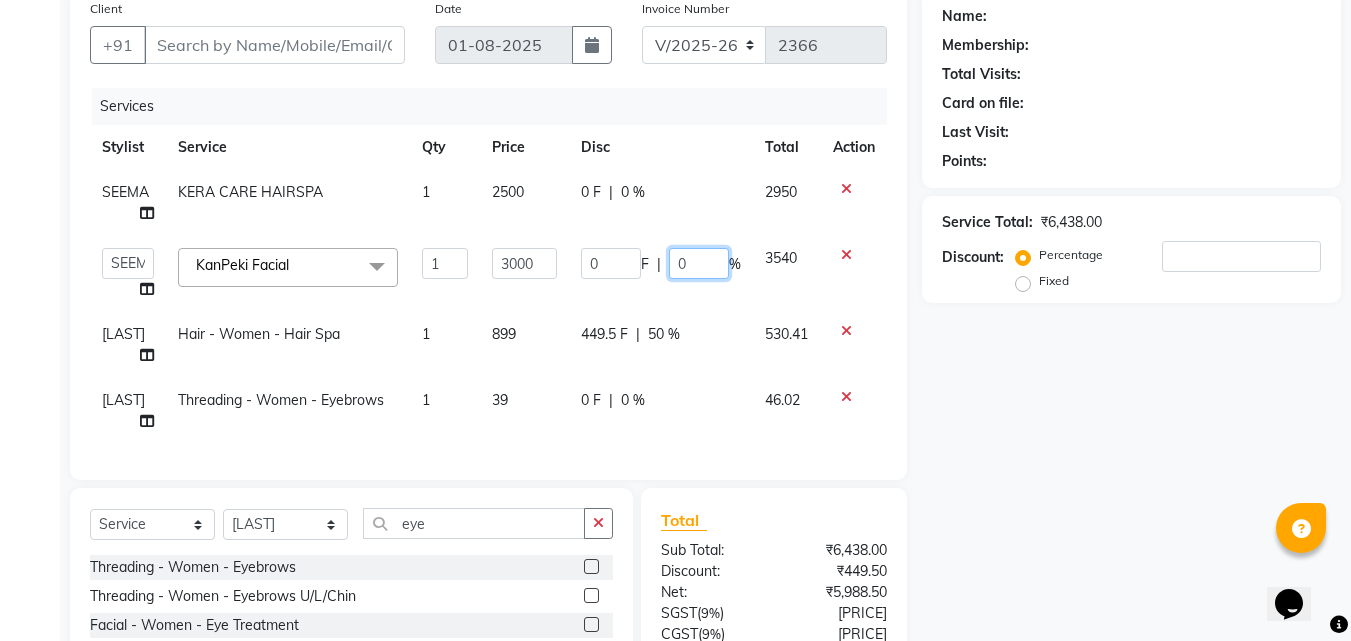 click on "0" 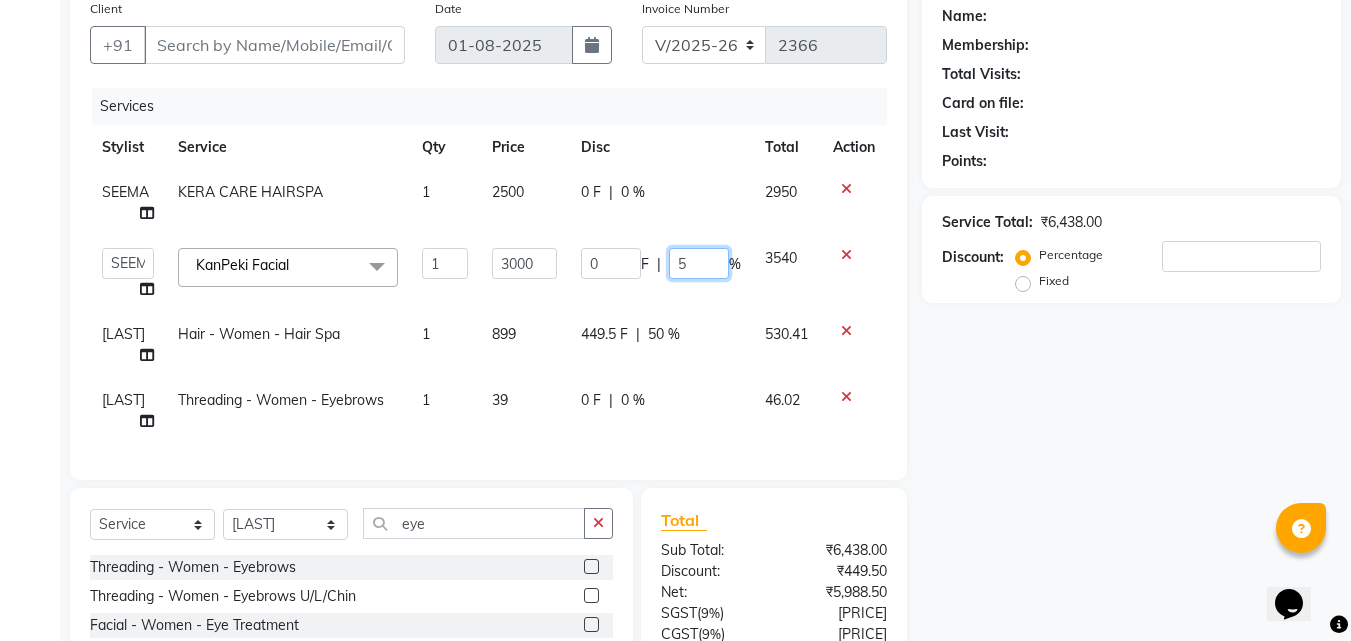 type on "50" 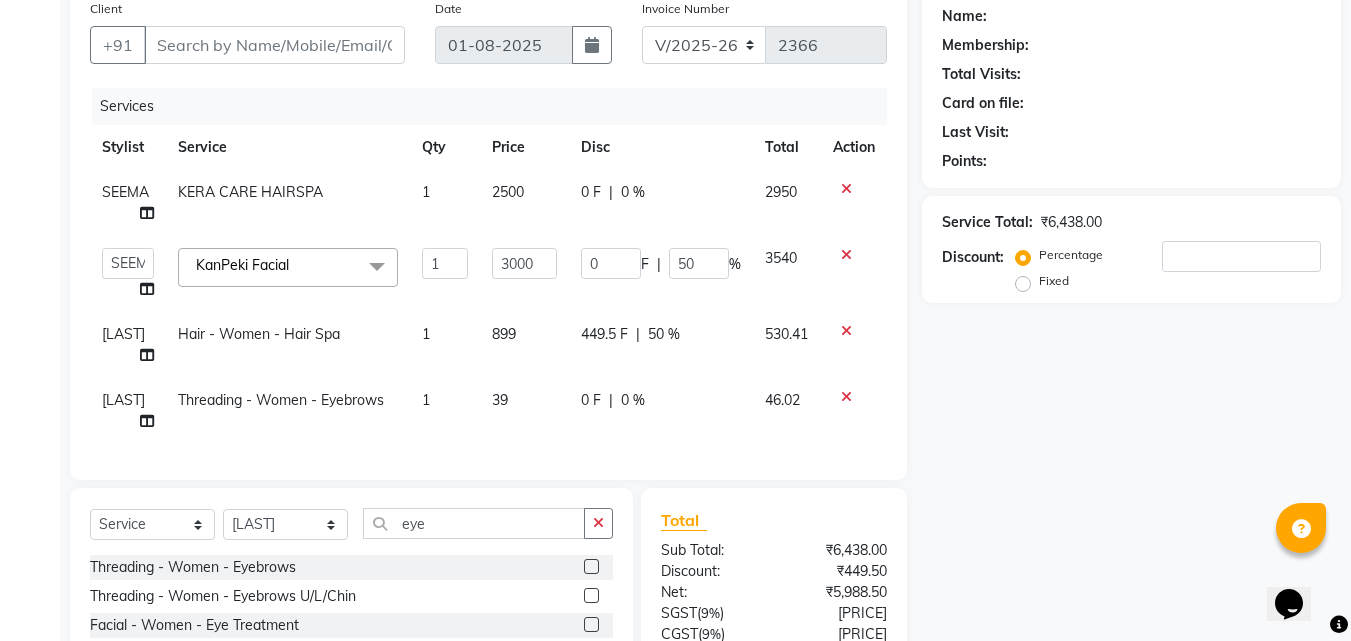 click on "Name: Membership: Total Visits: Card on file: Last Visit: Points: Service Total: [PRICE] Discount: Percentage Fixed" 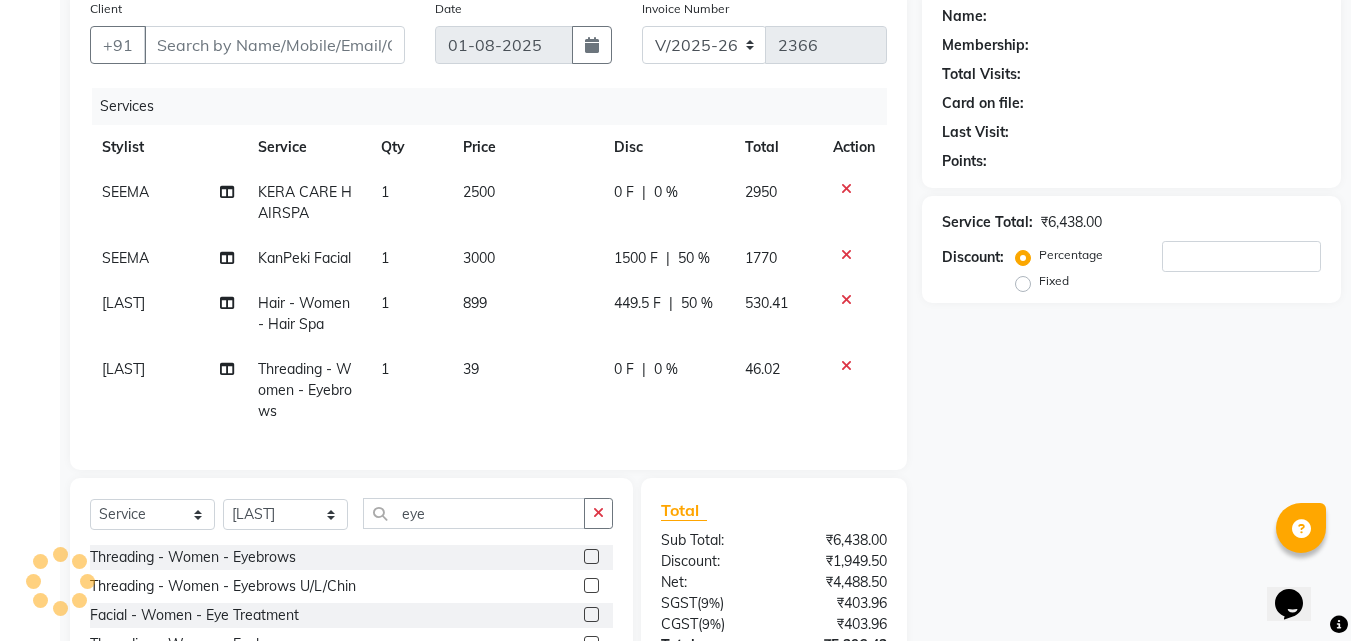 click on "0 %" 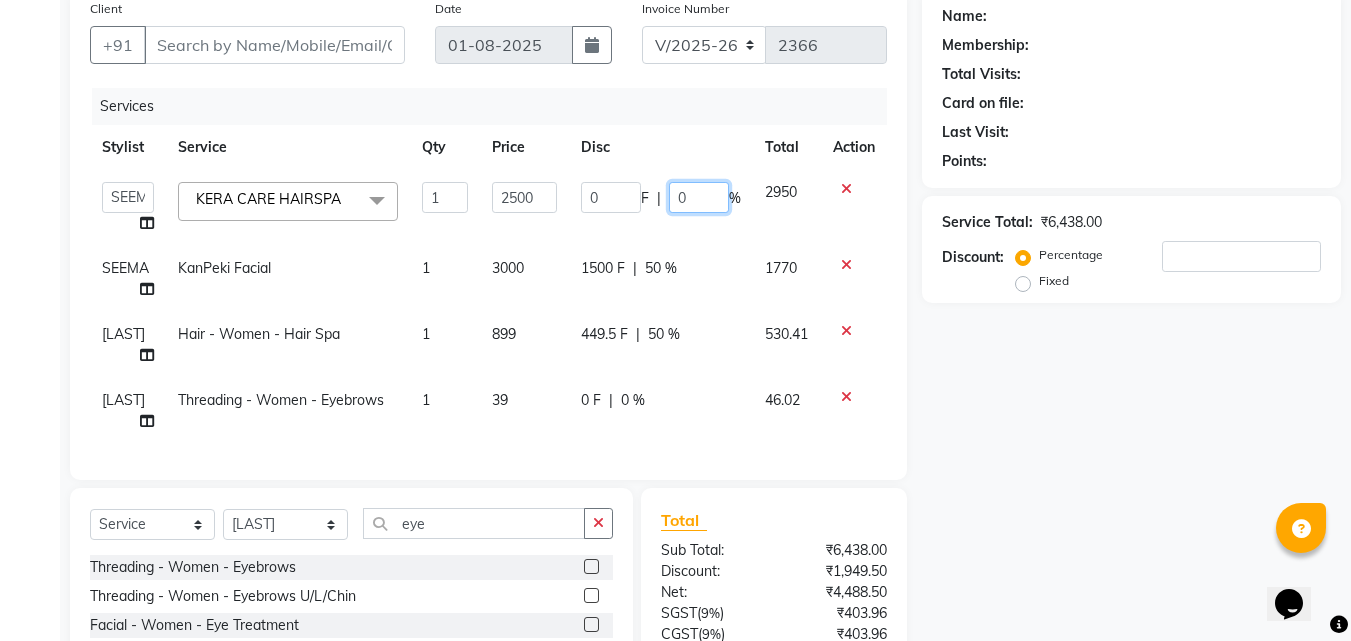 click on "0" 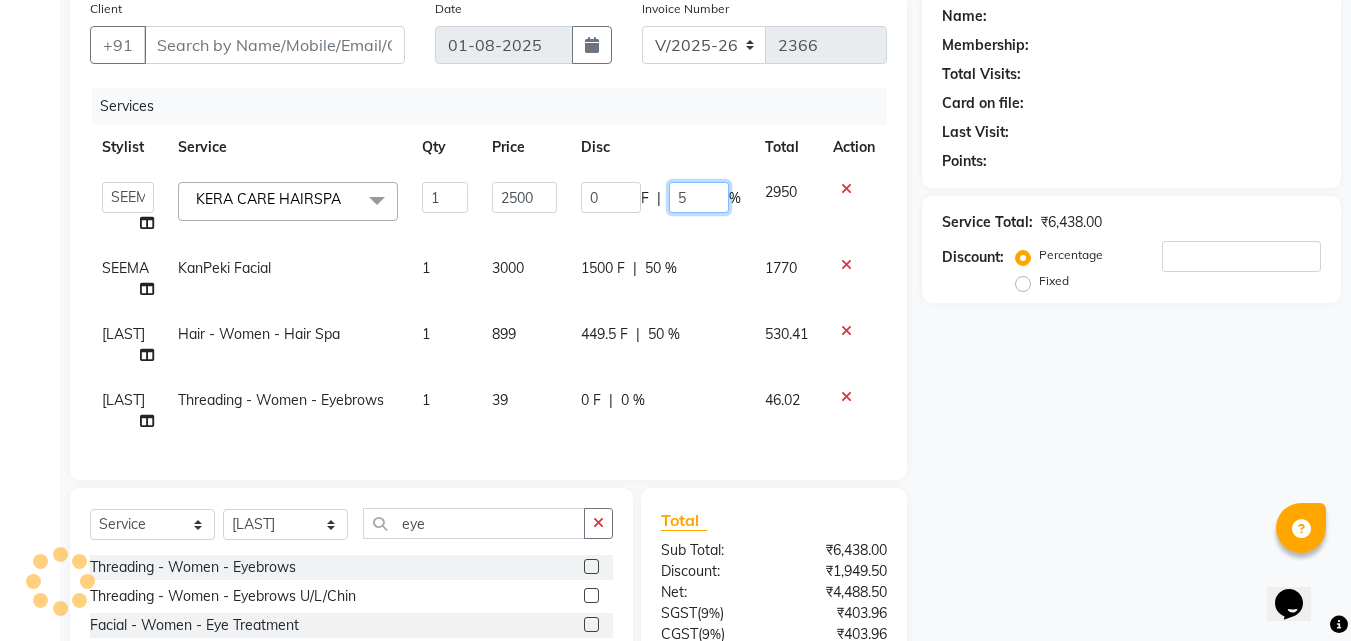 type on "50" 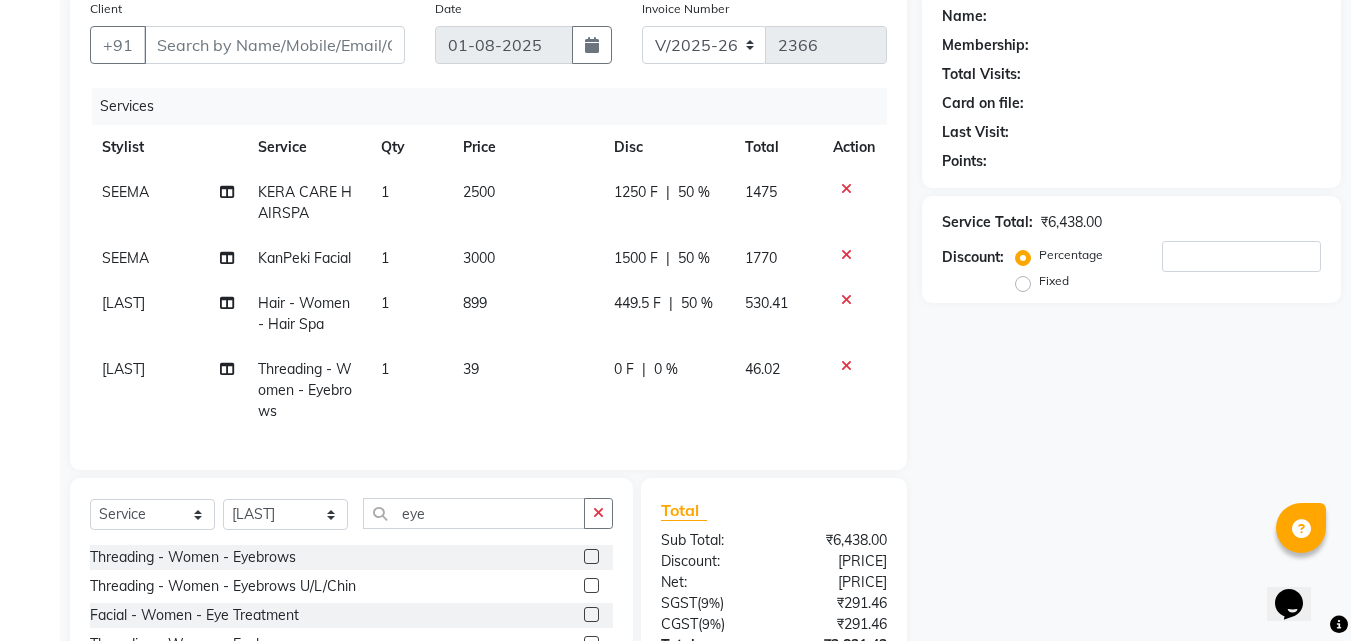 click on "Name: Membership: Total Visits: Card on file: Last Visit: Points: Service Total: [PRICE] Discount: Percentage Fixed" 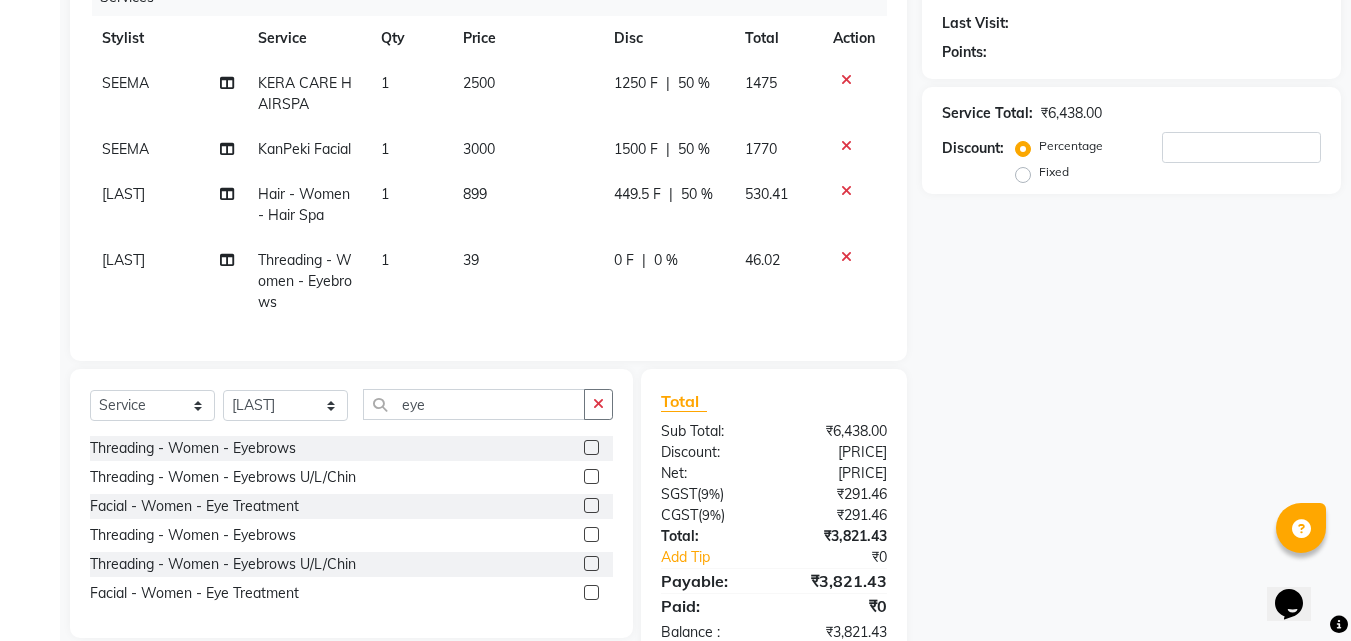 scroll, scrollTop: 336, scrollLeft: 0, axis: vertical 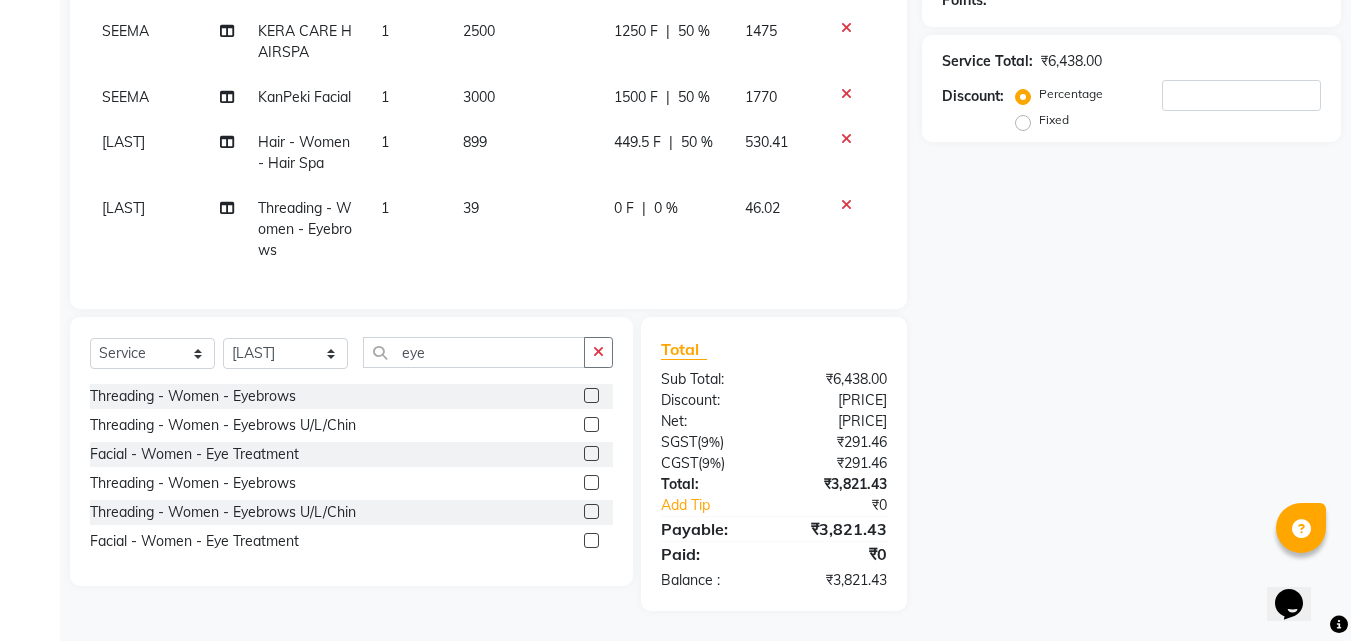 click on "0 %" 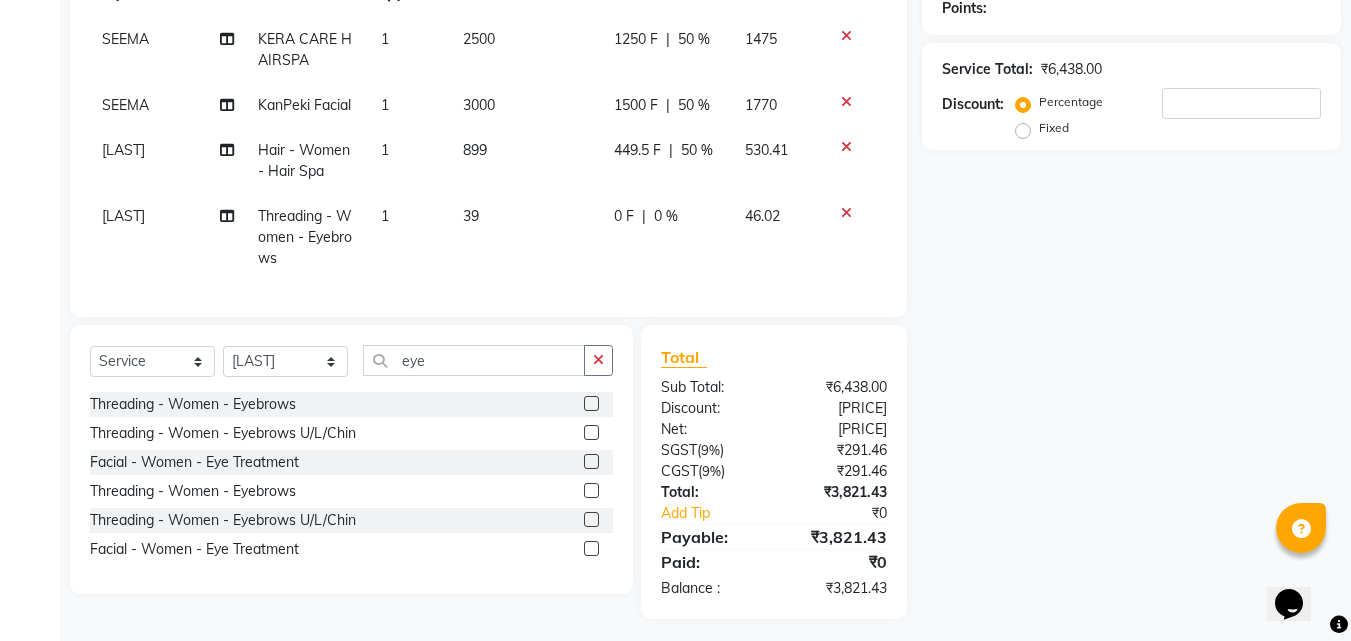 select on "72180" 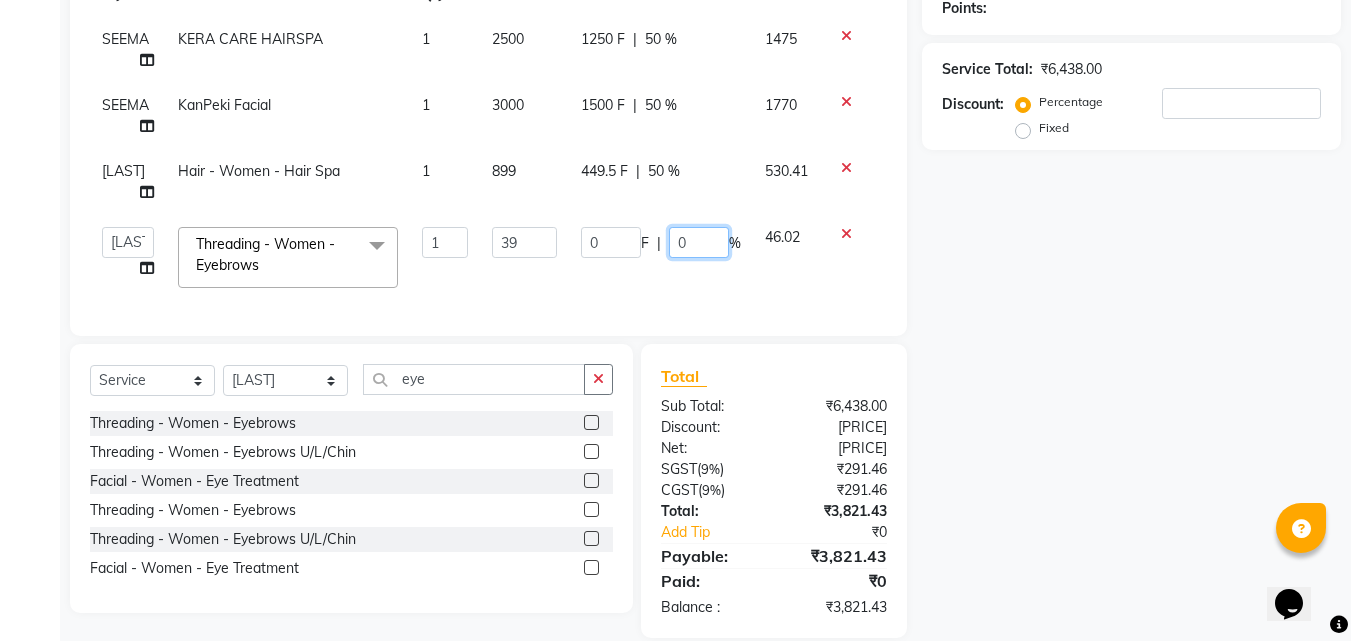 click on "0" 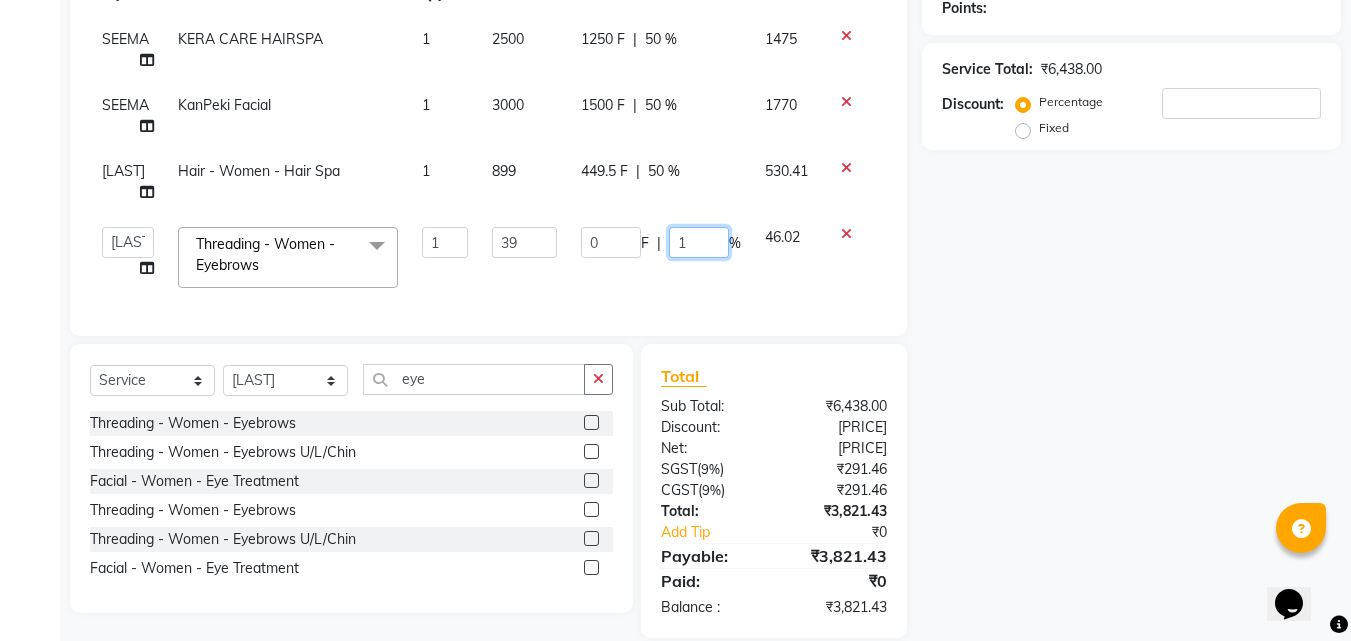 type on "15" 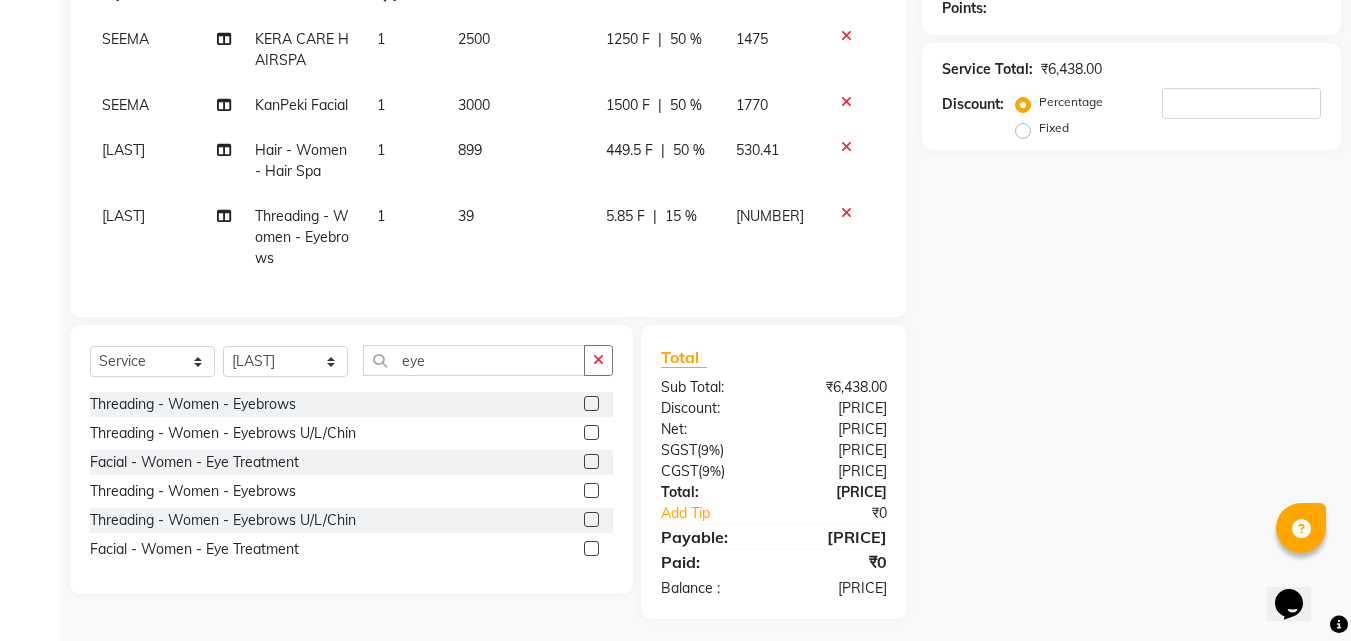 click on "Name: Membership: Total Visits: Card on file: Last Visit: Points: Service Total: [PRICE] Discount: Percentage Fixed" 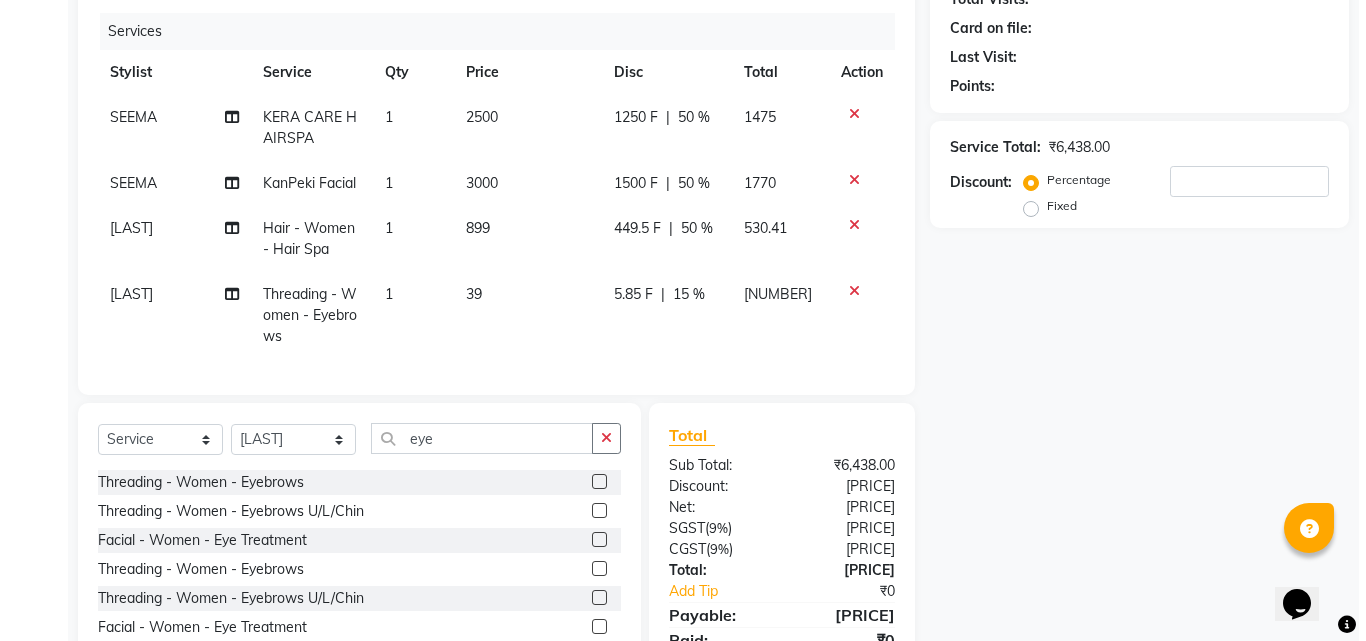 scroll, scrollTop: 0, scrollLeft: 0, axis: both 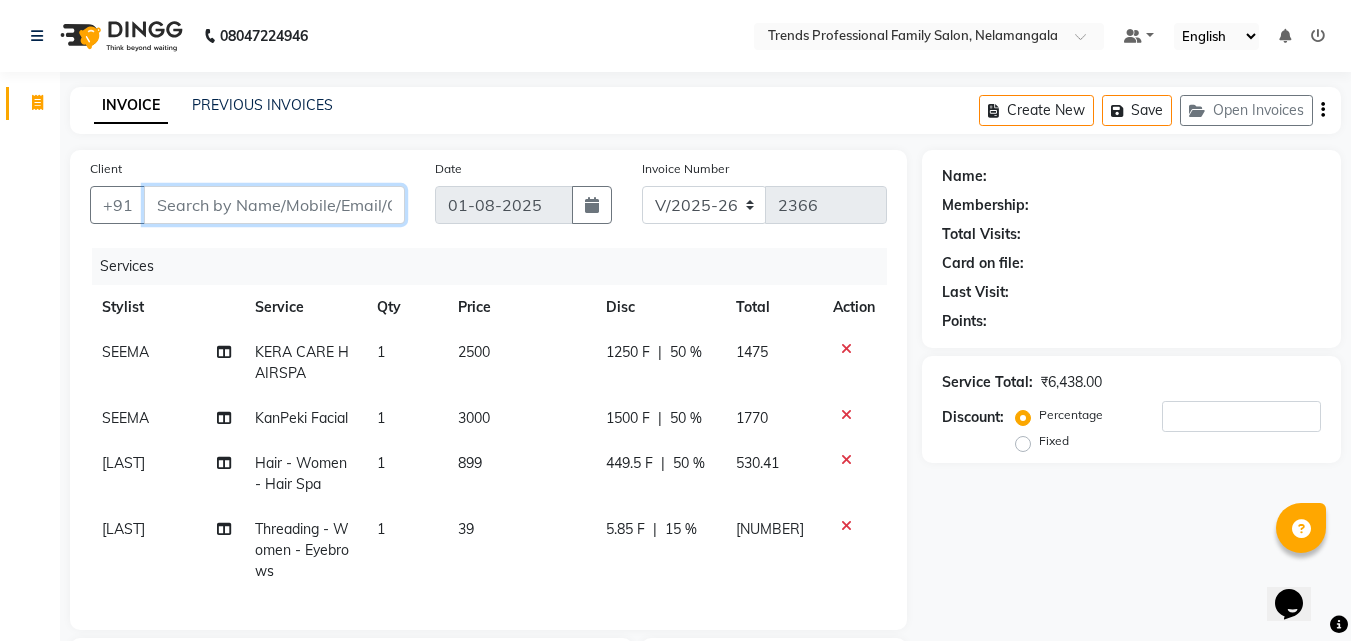 click on "Client" at bounding box center (274, 205) 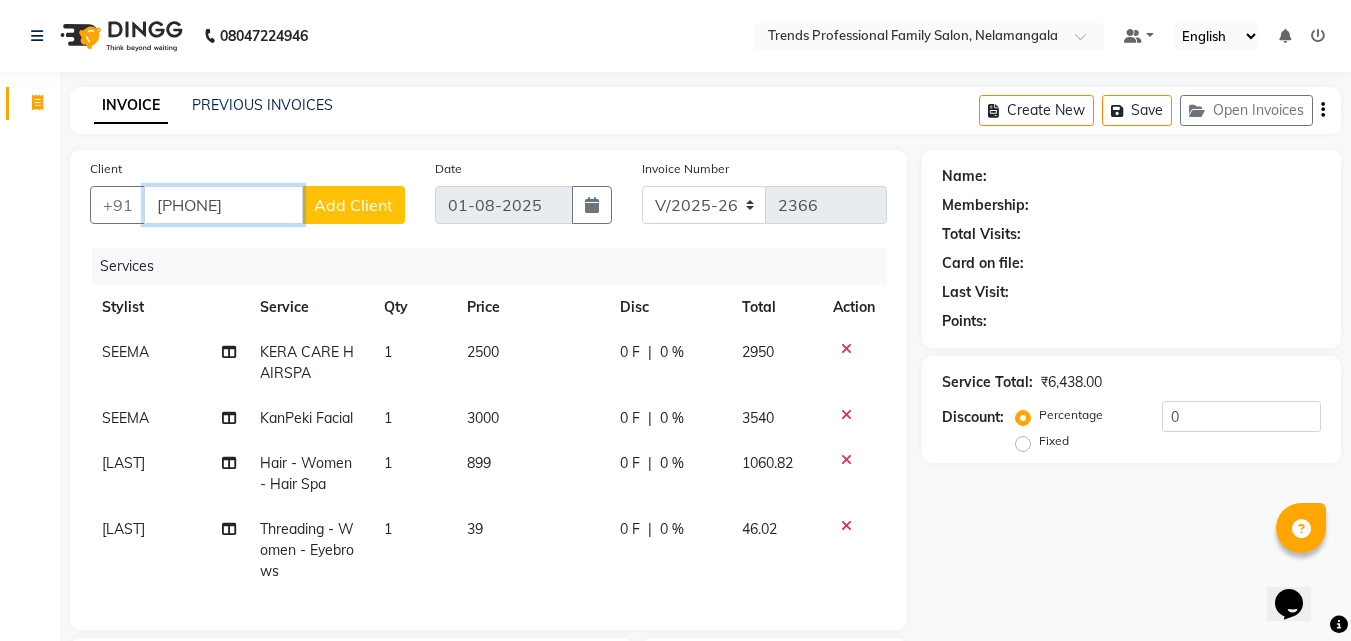 type on "[PHONE]" 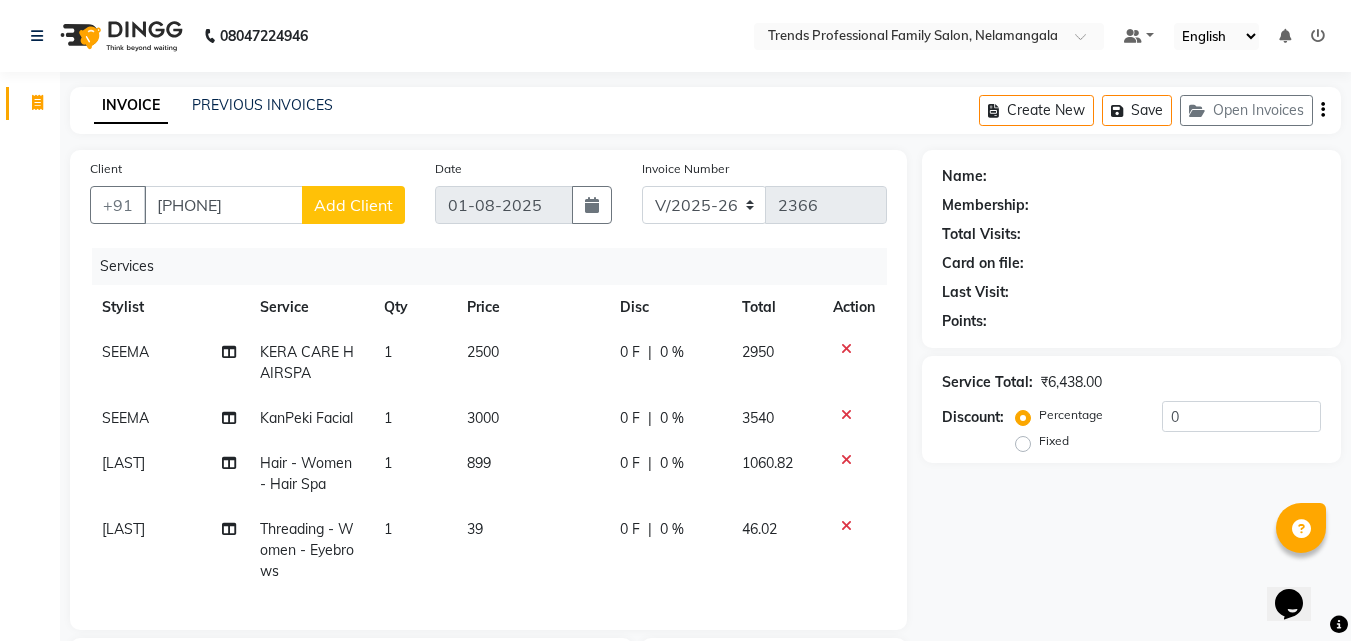 click on "Add Client" 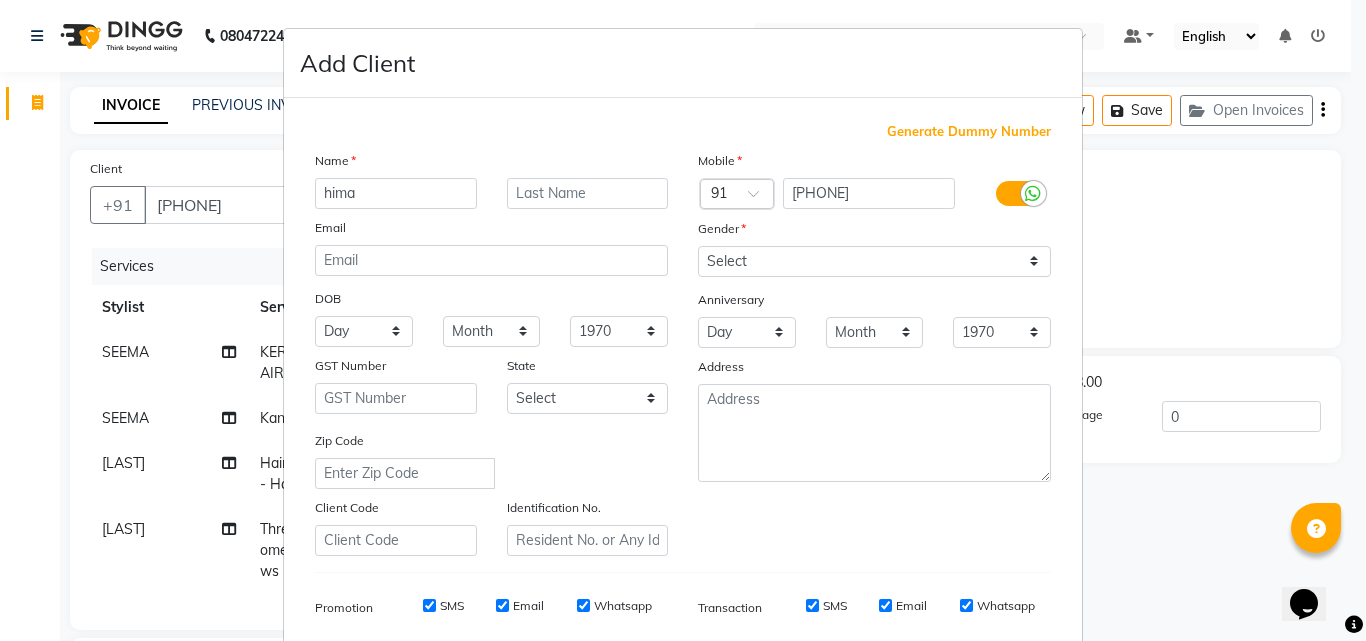 type on "hima" 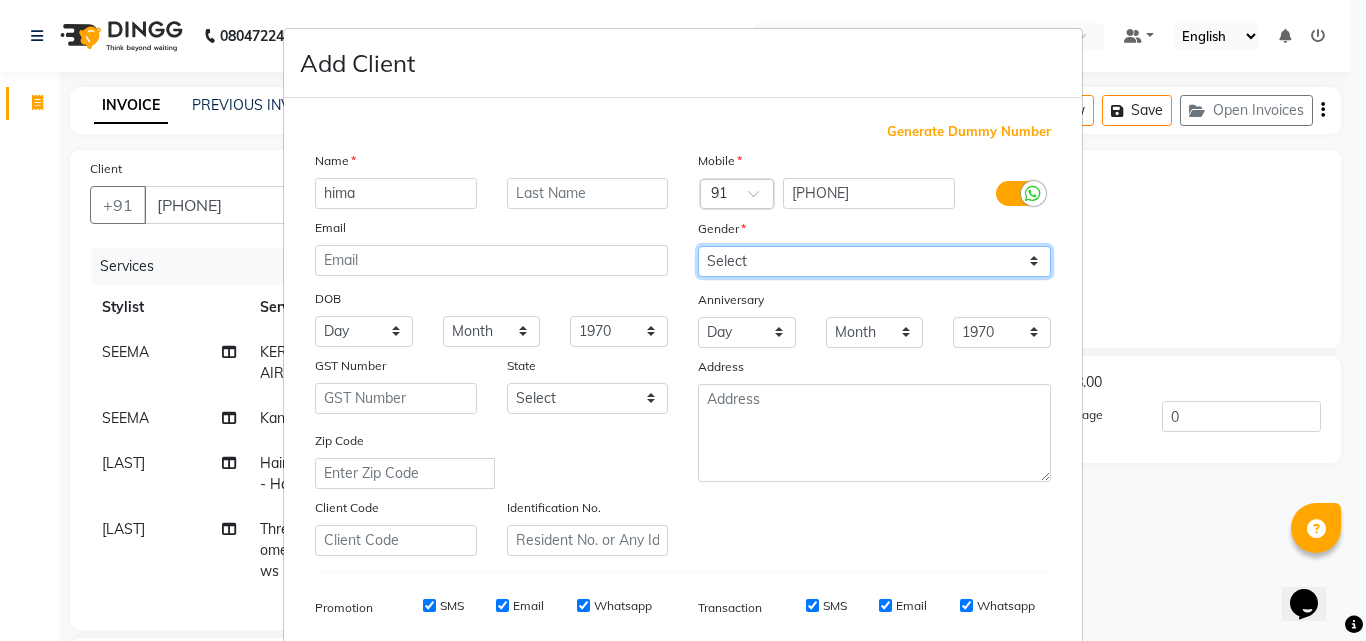 click on "Select Male Female Other Prefer Not To Say" at bounding box center (874, 261) 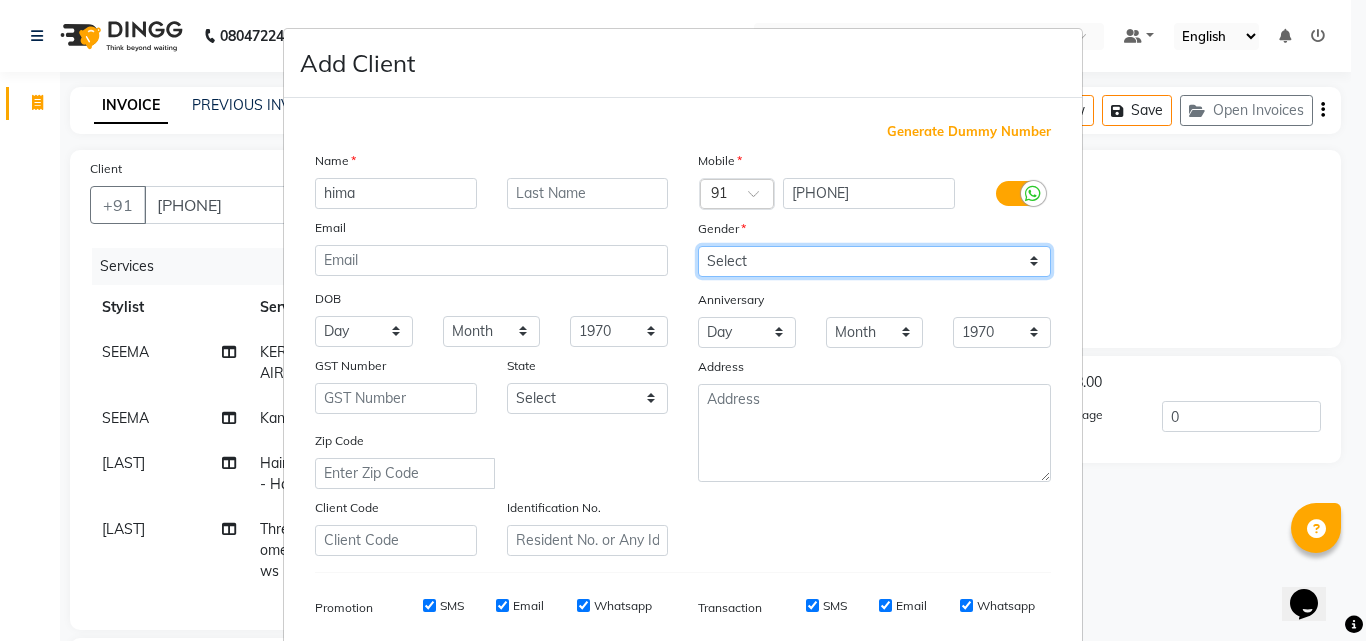 select on "female" 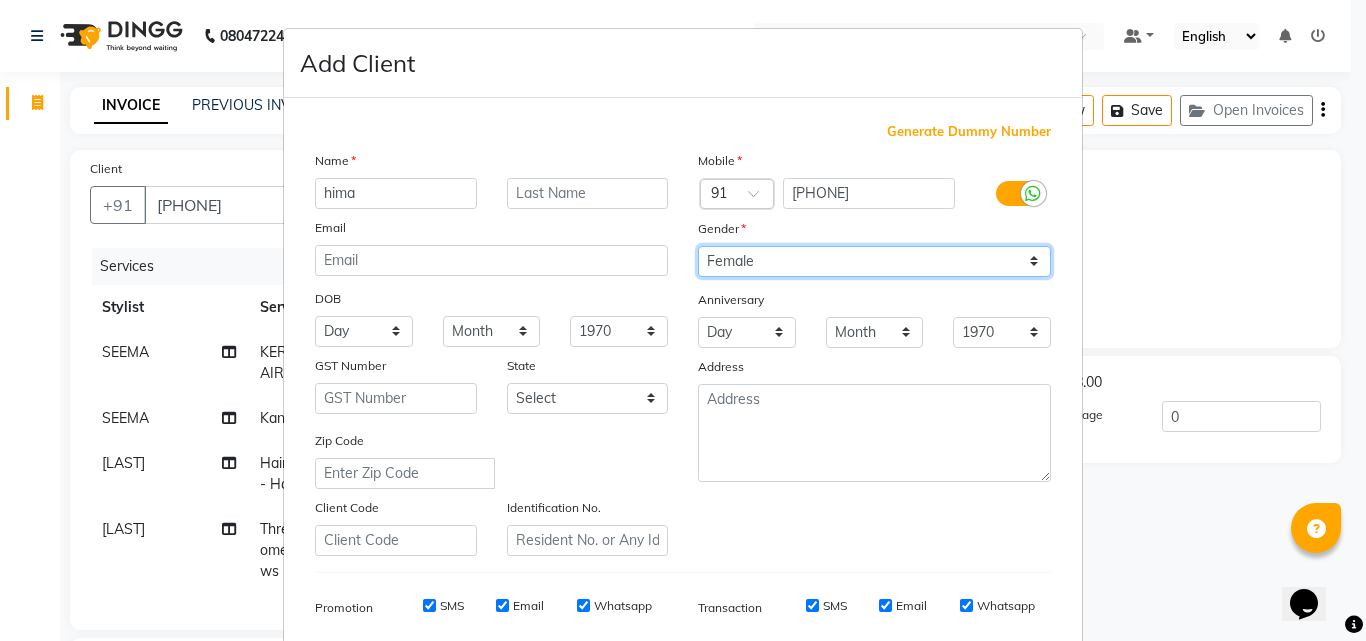 click on "Select Male Female Other Prefer Not To Say" at bounding box center (874, 261) 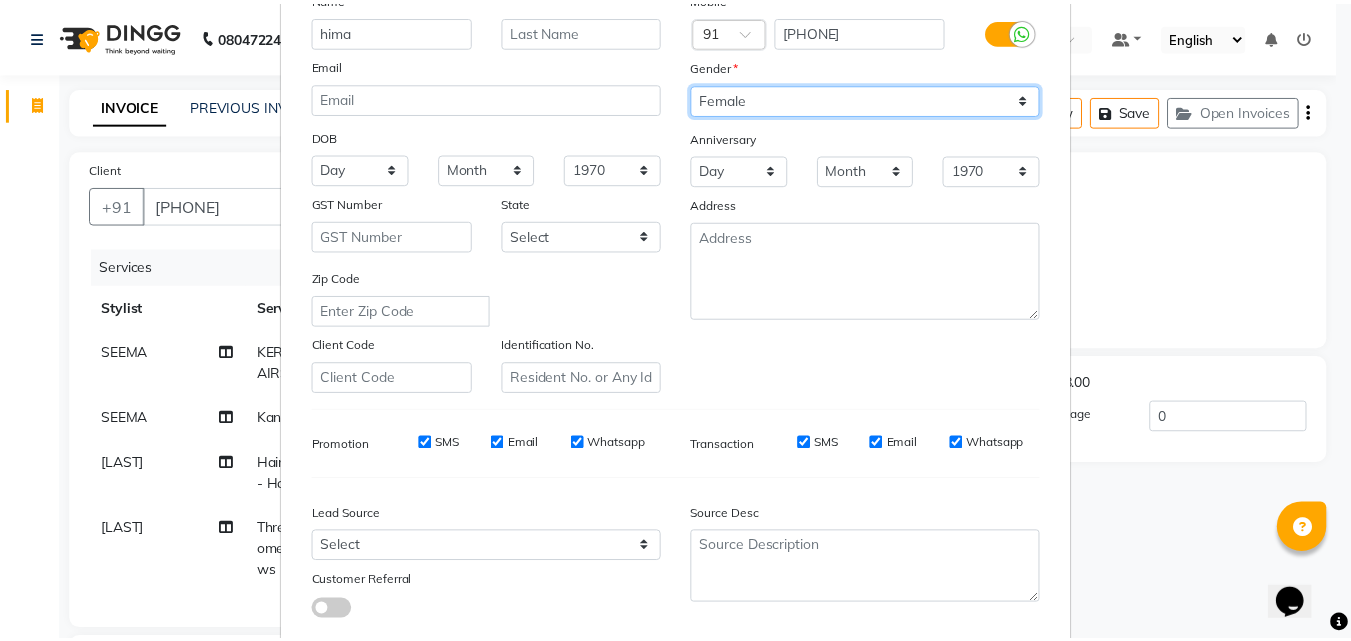 scroll, scrollTop: 282, scrollLeft: 0, axis: vertical 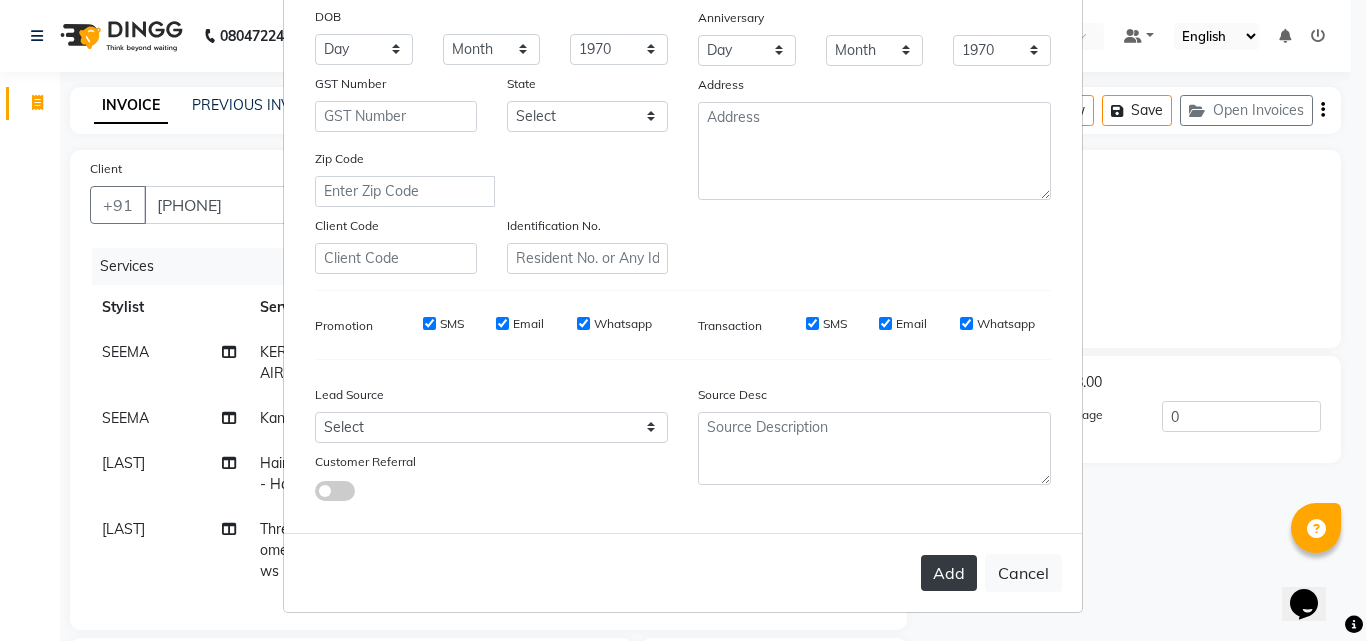 click on "Add" at bounding box center [949, 573] 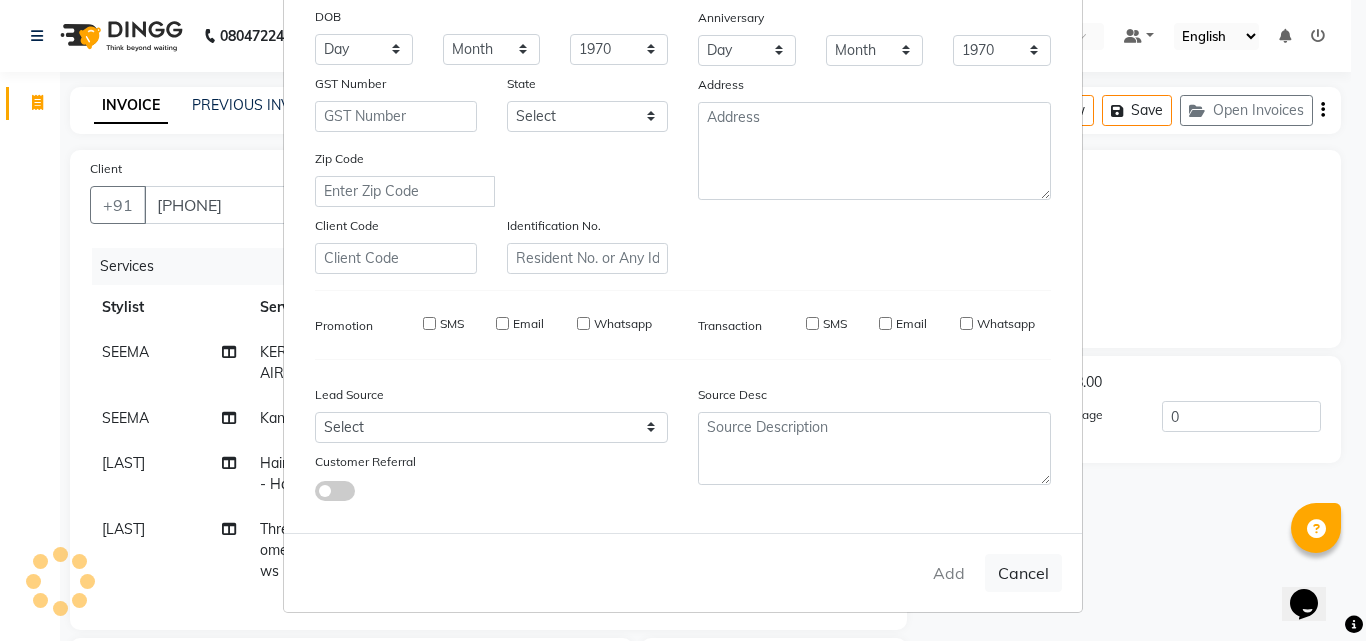 type 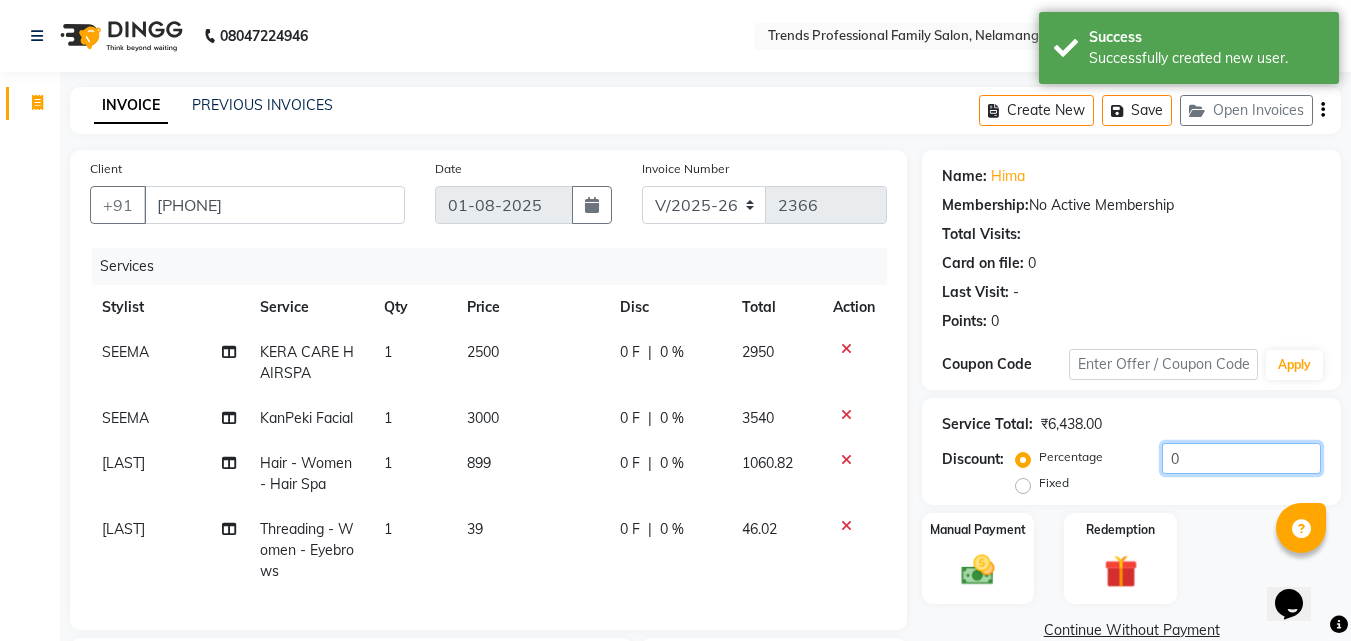 click on "0" 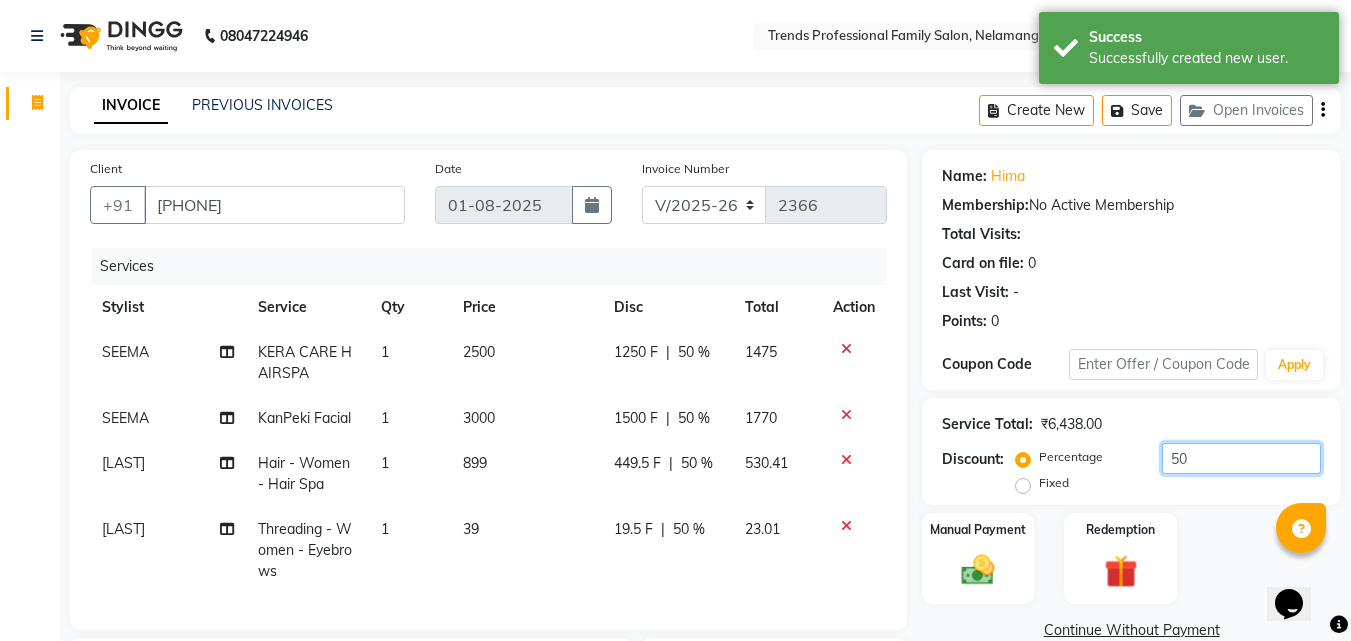 type on "50" 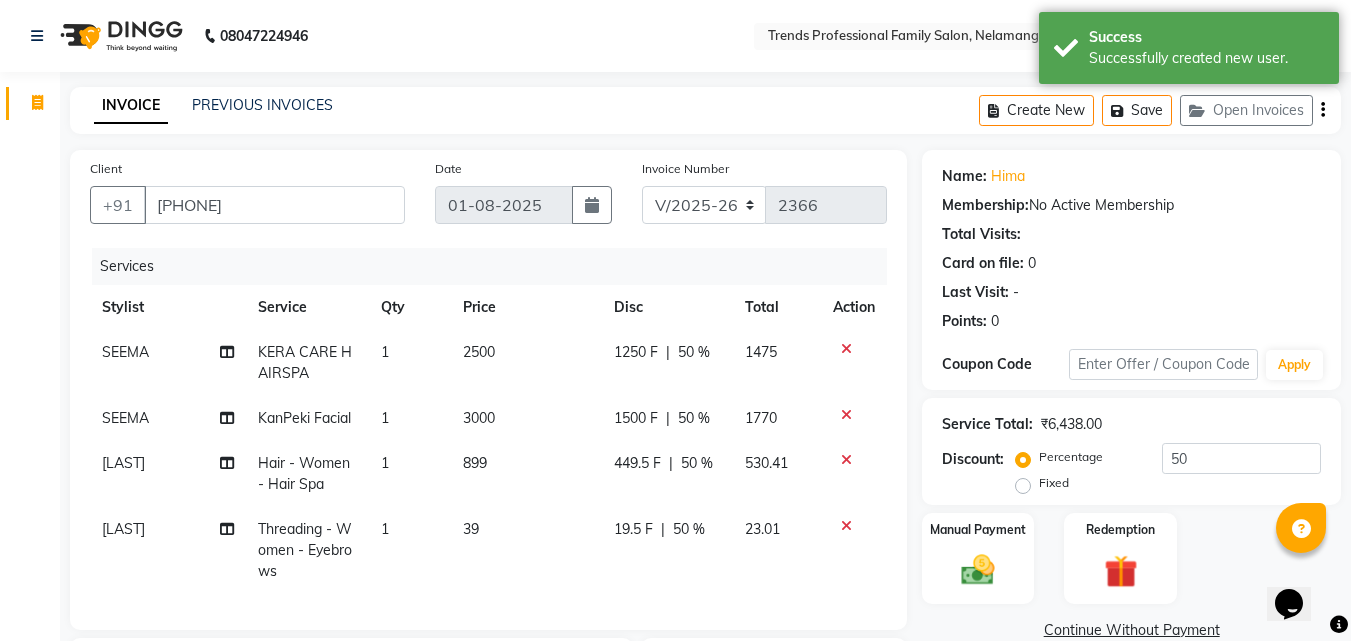 click on "50 %" 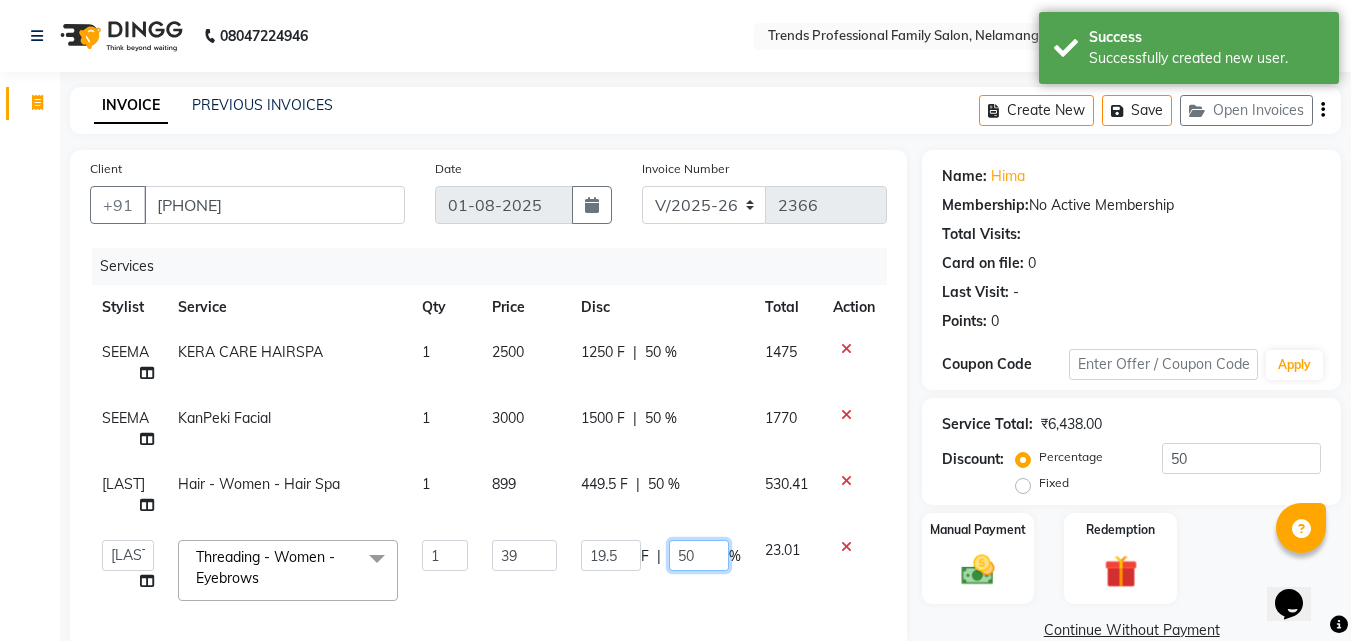 click on "50" 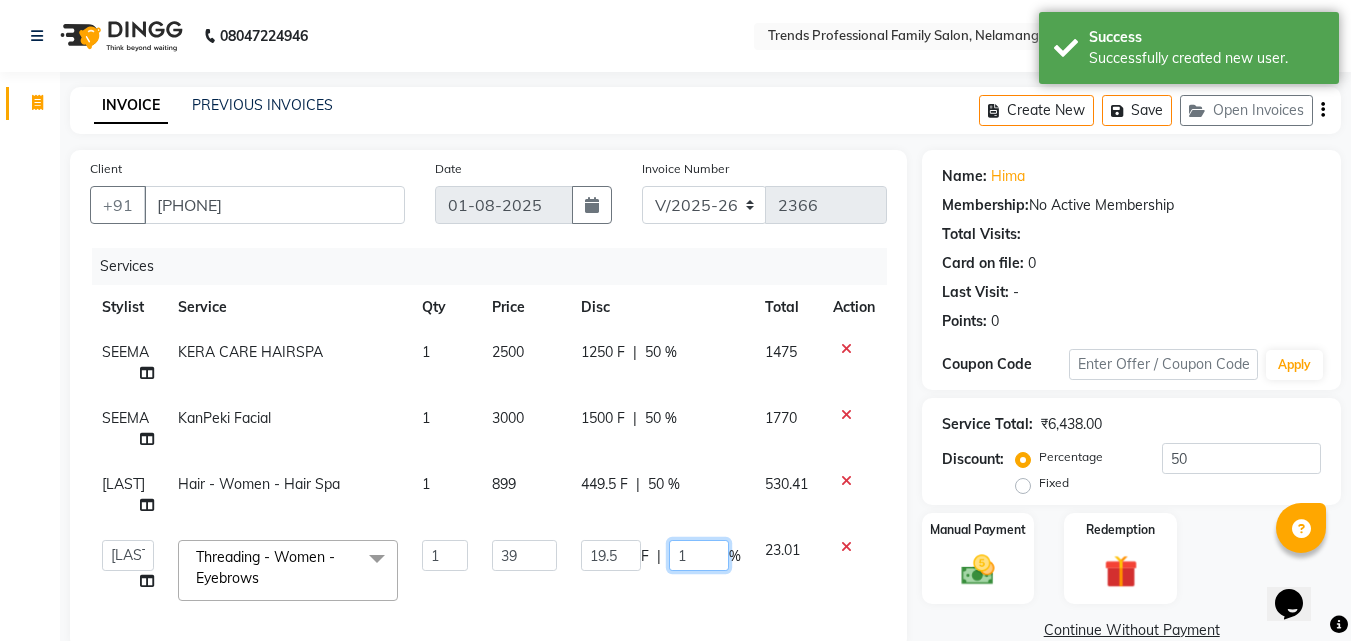 type on "15" 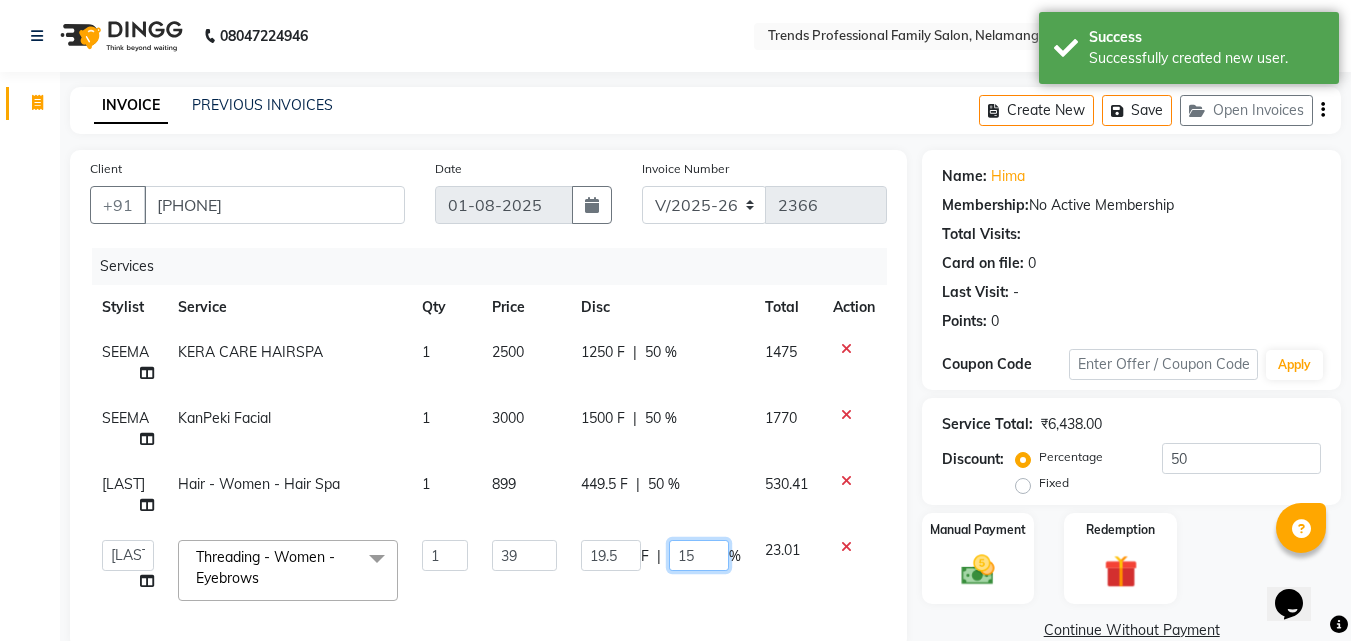 scroll, scrollTop: 313, scrollLeft: 0, axis: vertical 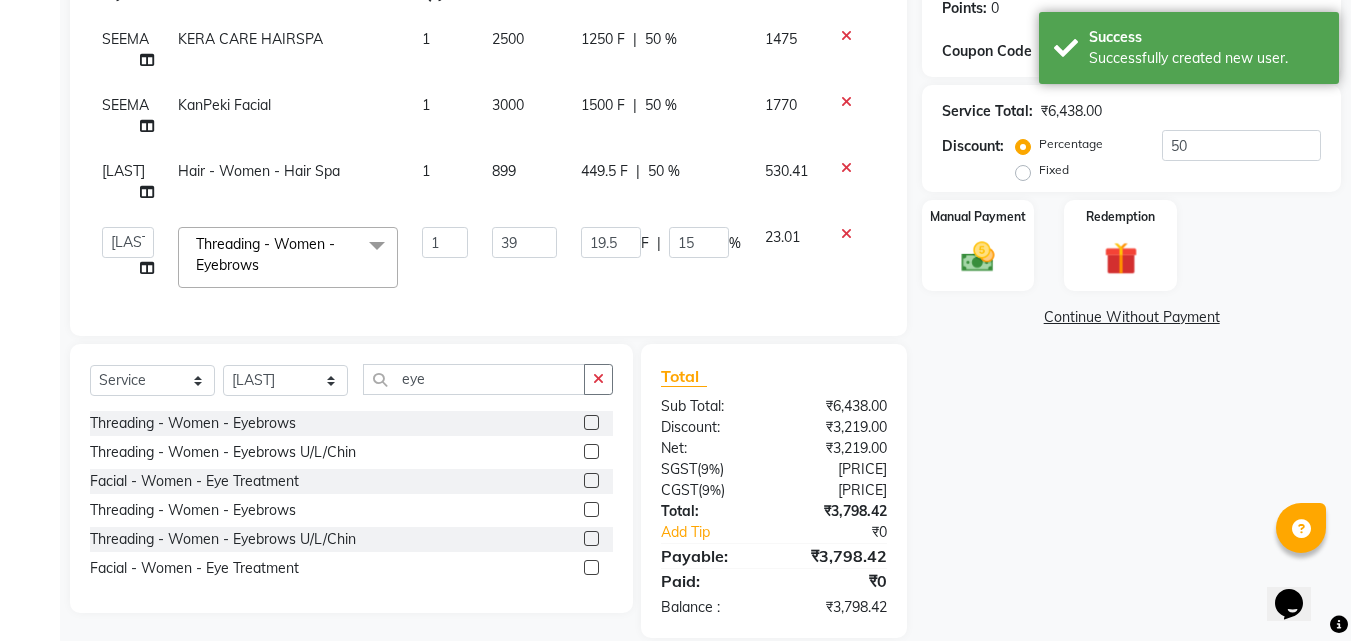 click on "Name: [FIRST] Membership: No Active Membership Total Visits: Card on file: 0 Last Visit: - Points: 0 Coupon Code Apply Service Total: [PRICE] Discount: Percentage Fixed 50 Manual Payment Redemption Continue Without Payment" 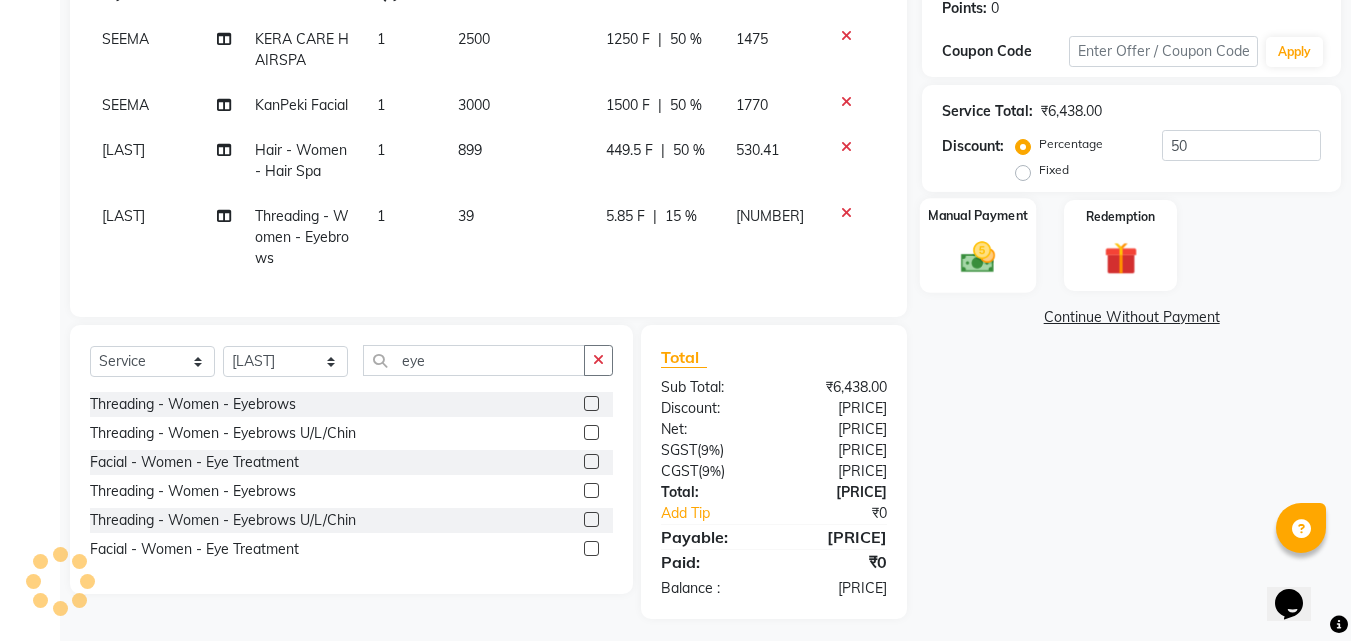 click on "Manual Payment" 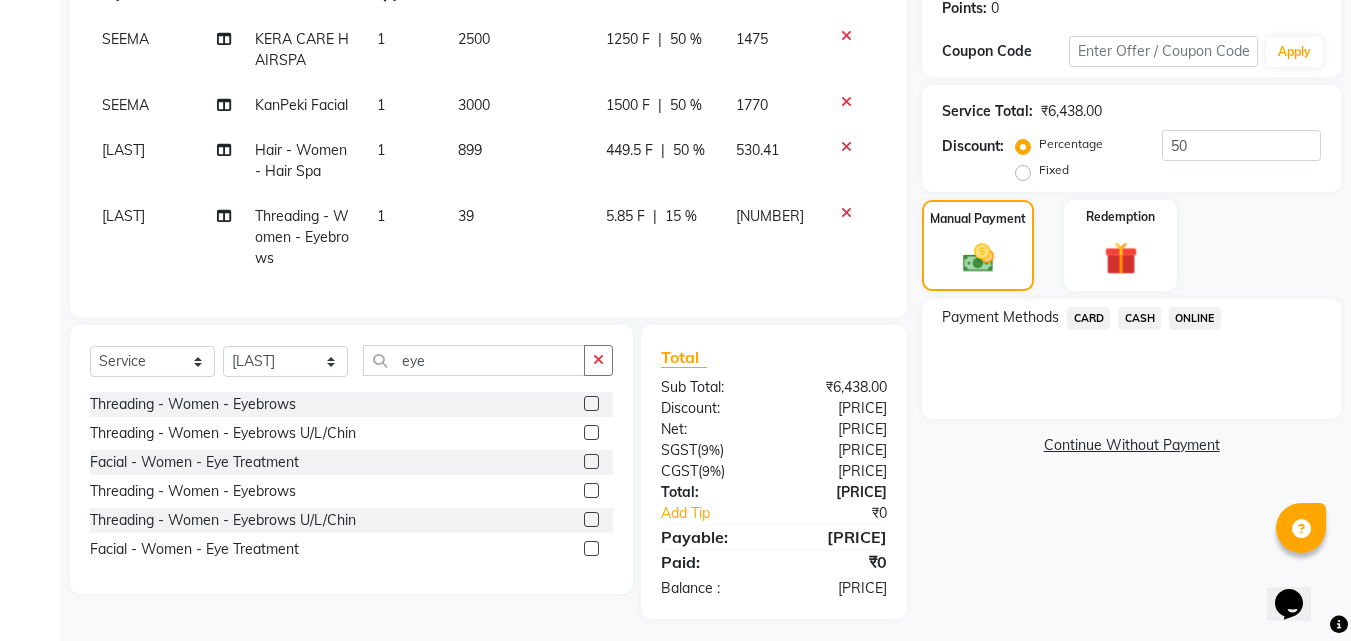 click on "ONLINE" 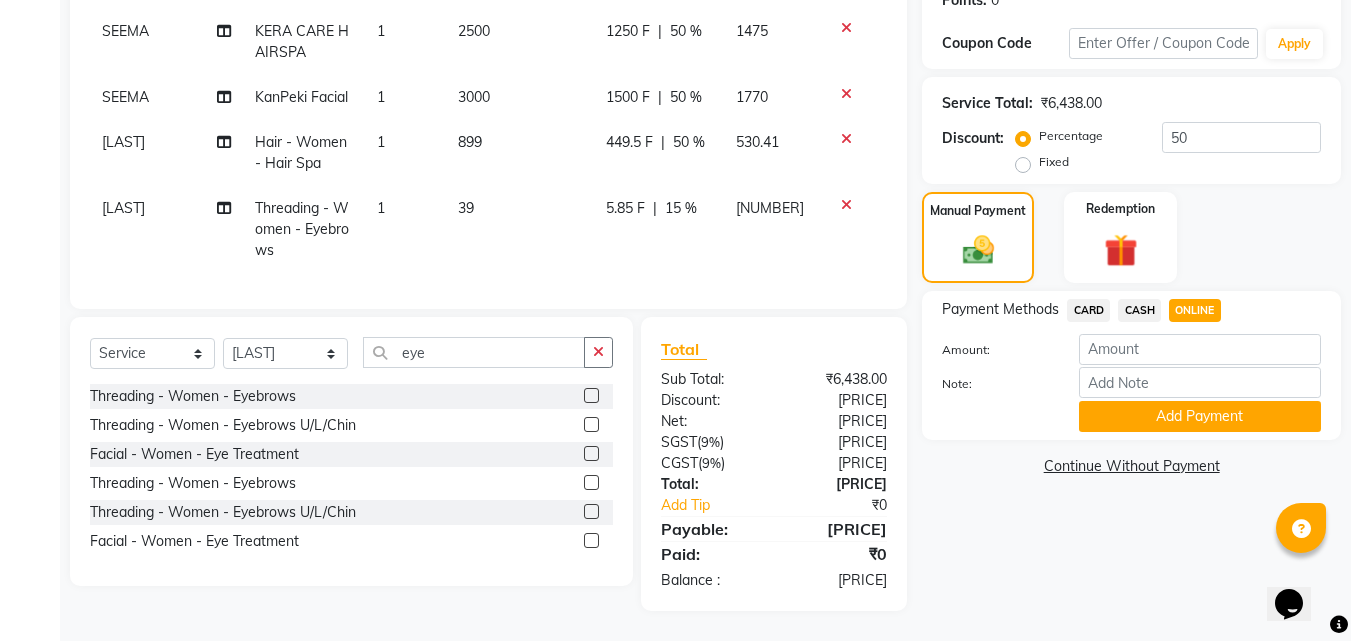 scroll, scrollTop: 336, scrollLeft: 0, axis: vertical 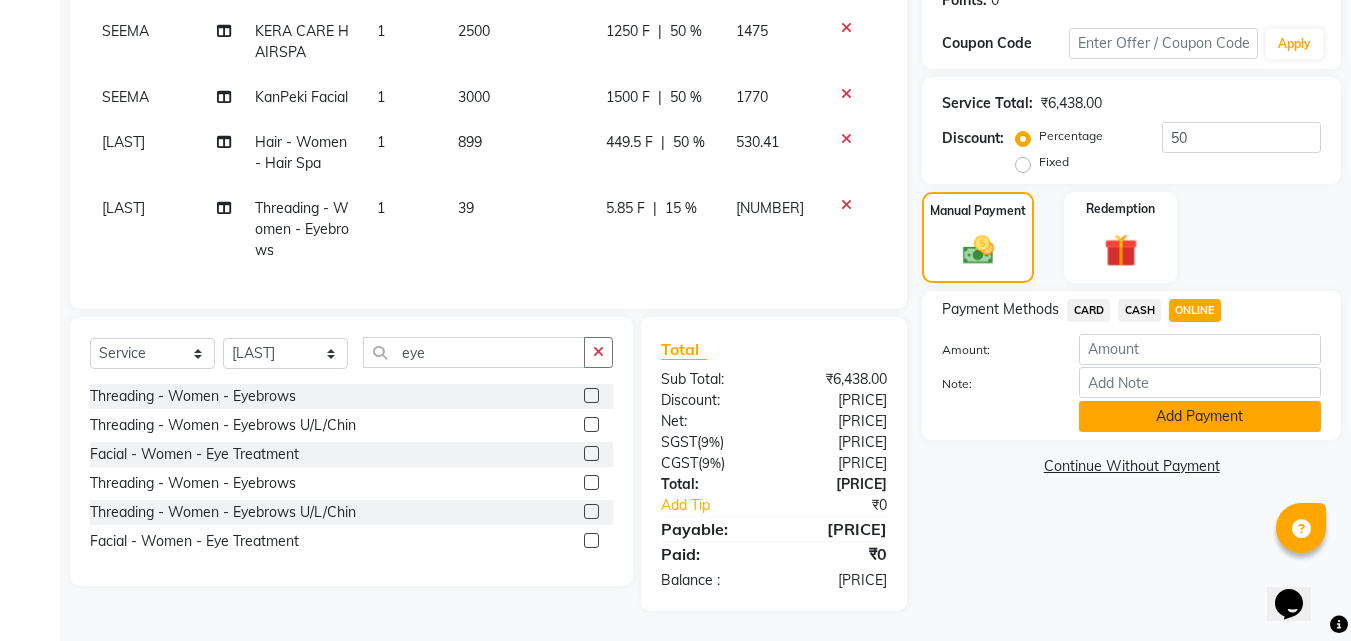 click on "Add Payment" 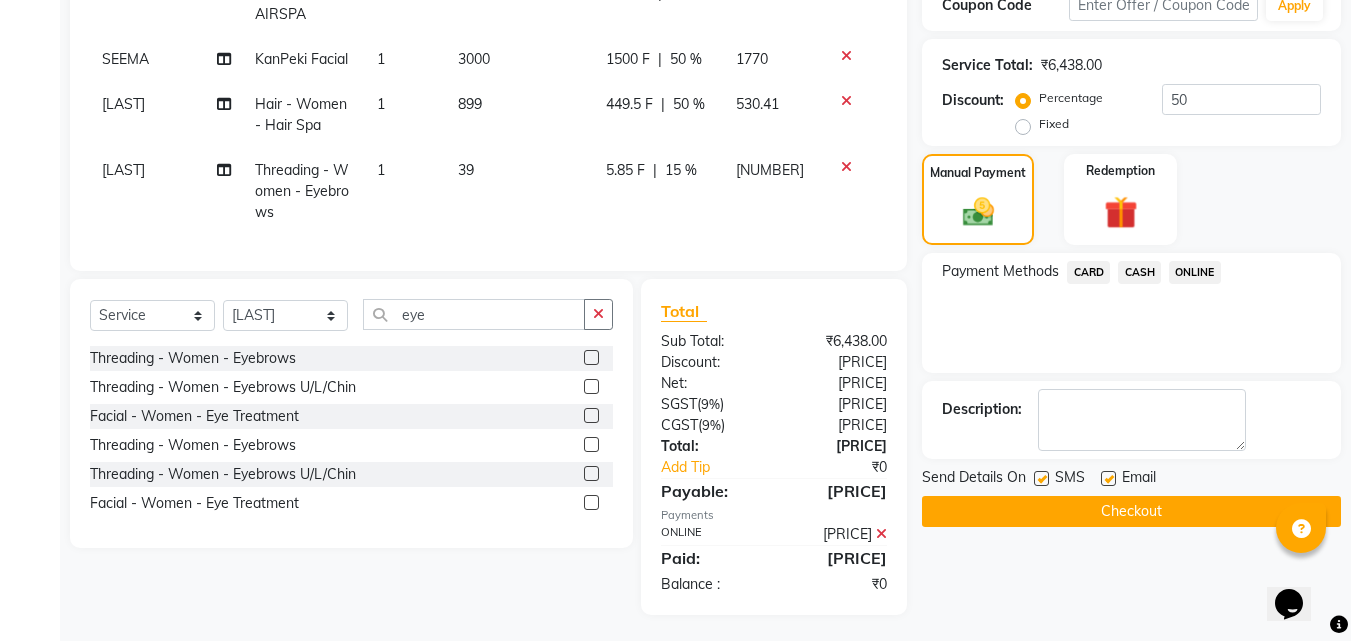scroll, scrollTop: 378, scrollLeft: 0, axis: vertical 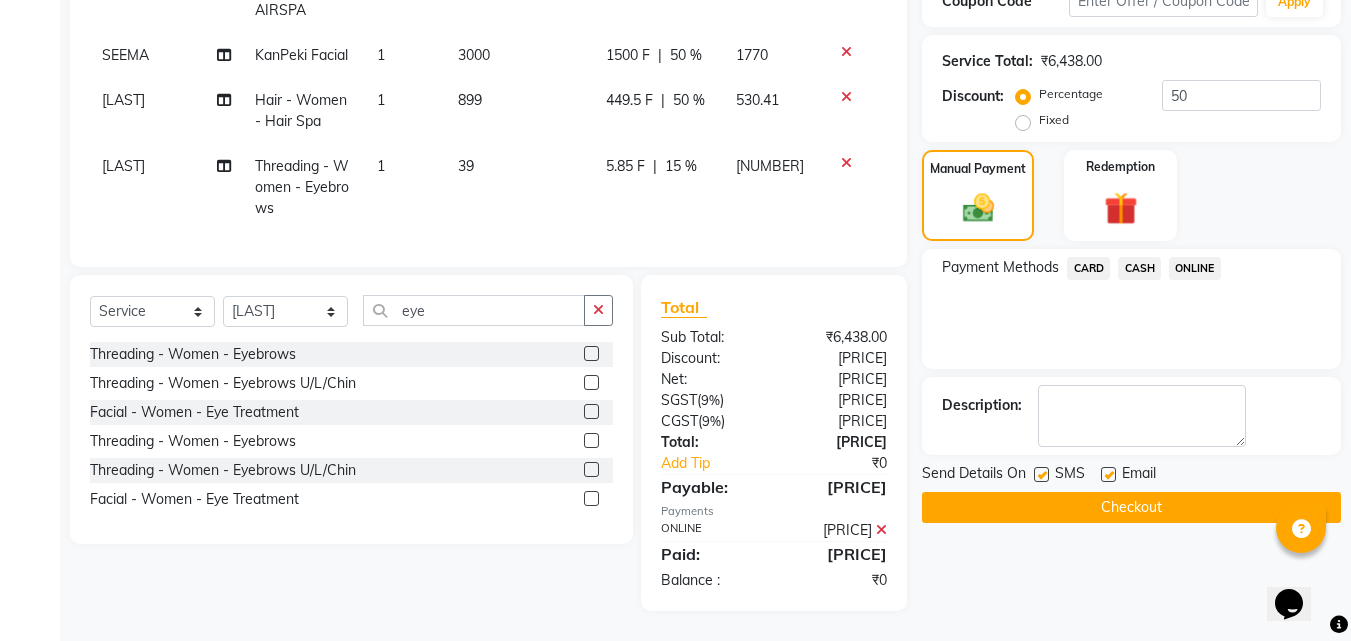 click on "Checkout" 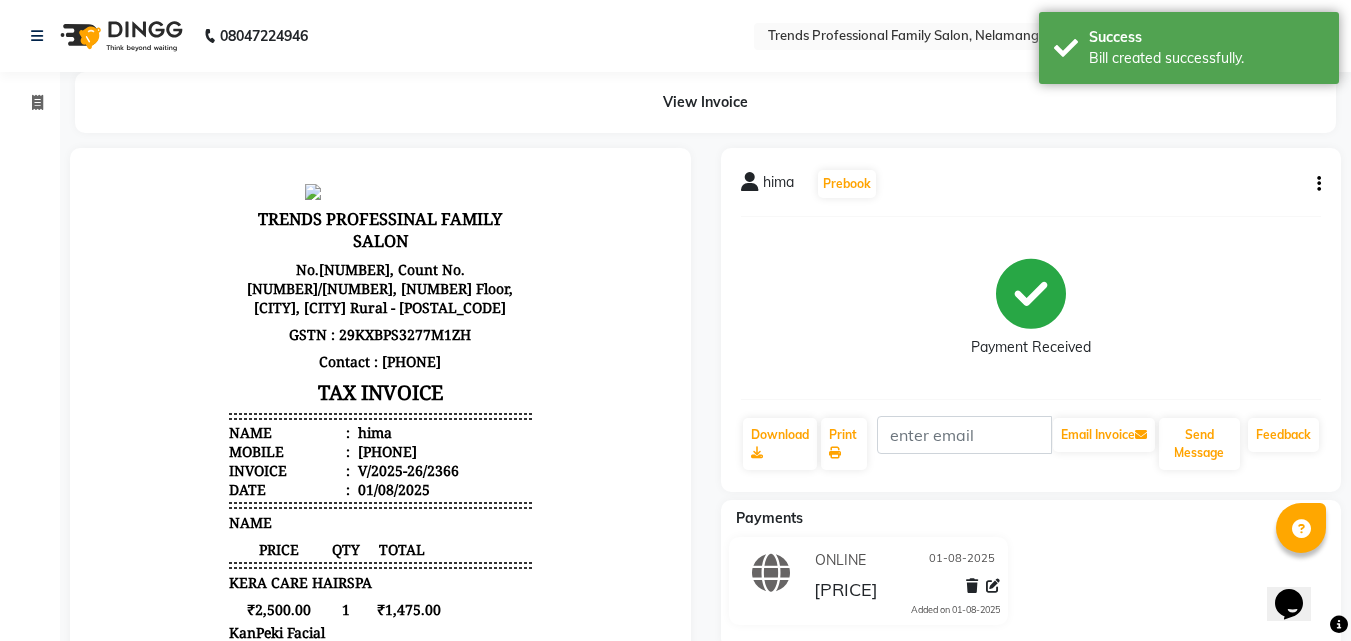 scroll, scrollTop: 0, scrollLeft: 0, axis: both 